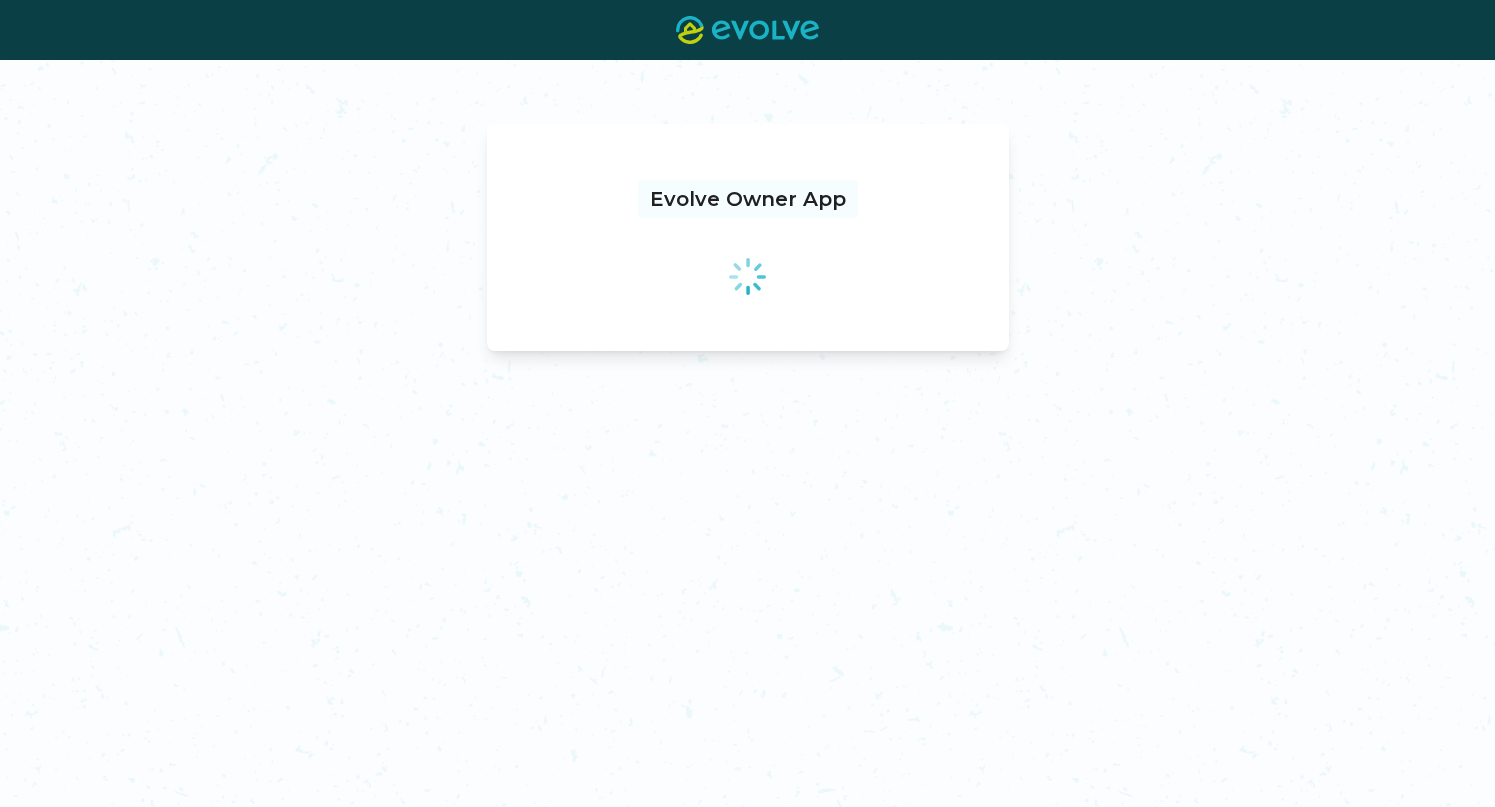 scroll, scrollTop: 0, scrollLeft: 0, axis: both 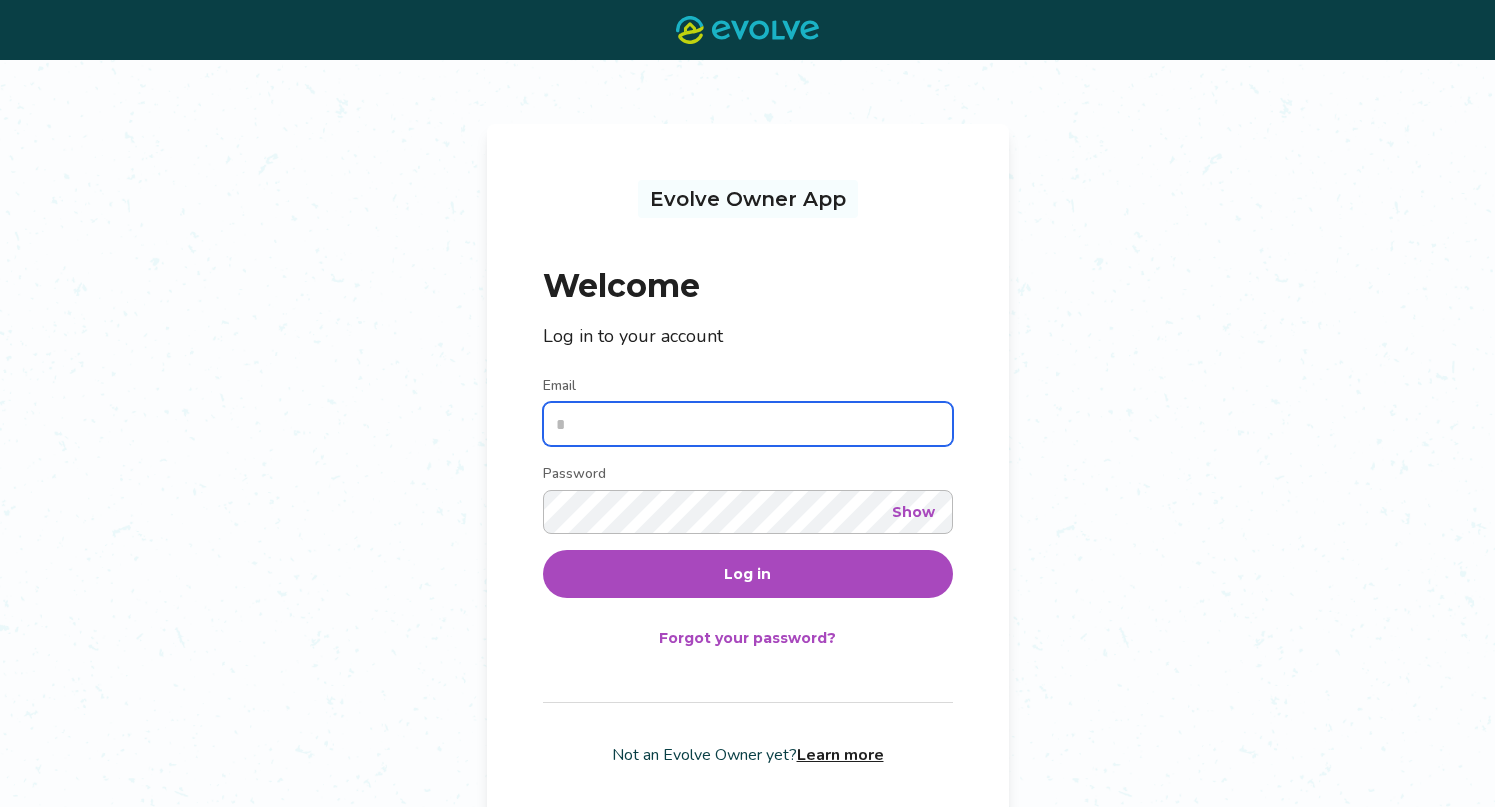 click on "Email" at bounding box center (748, 424) 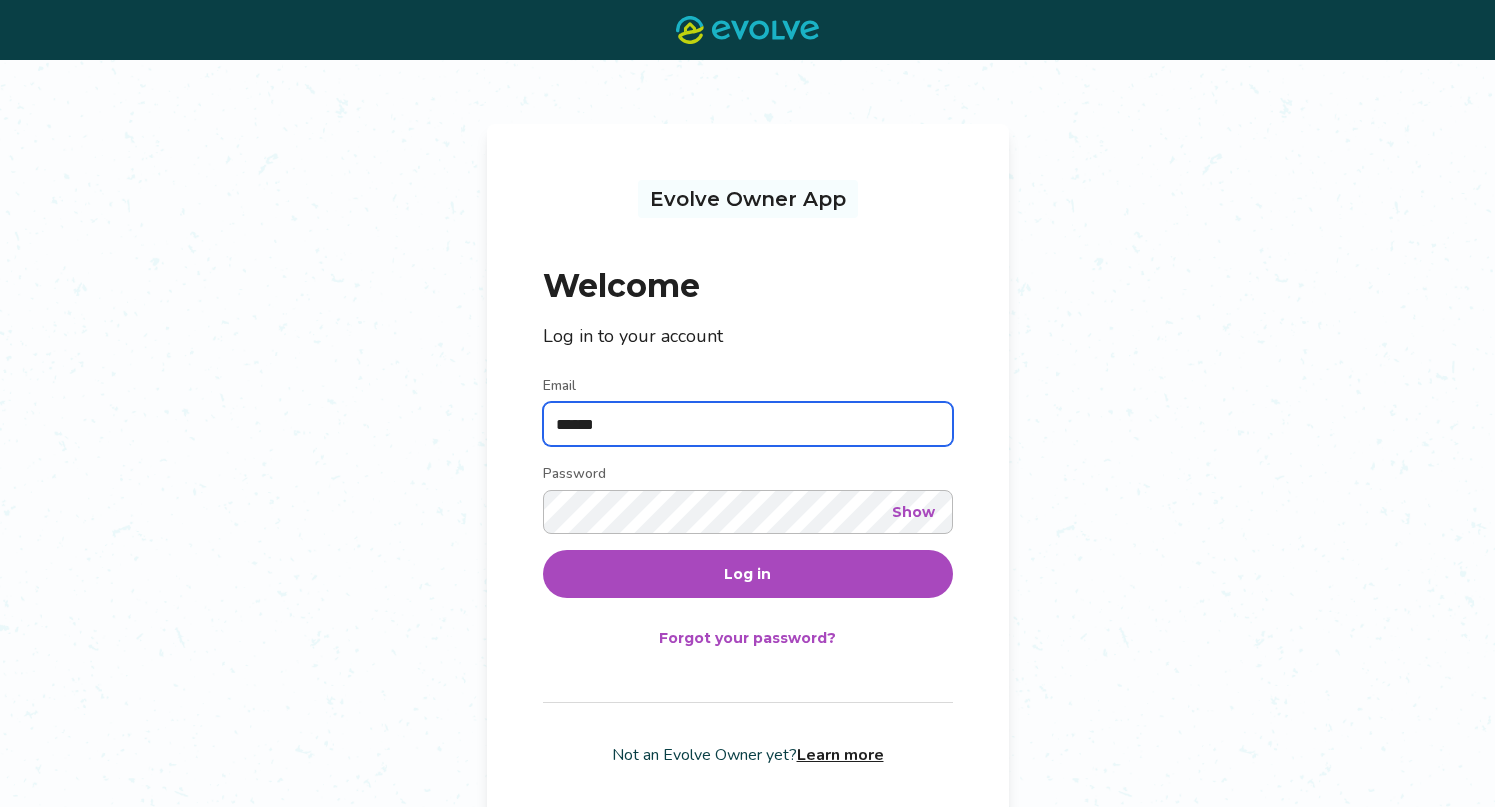type on "**********" 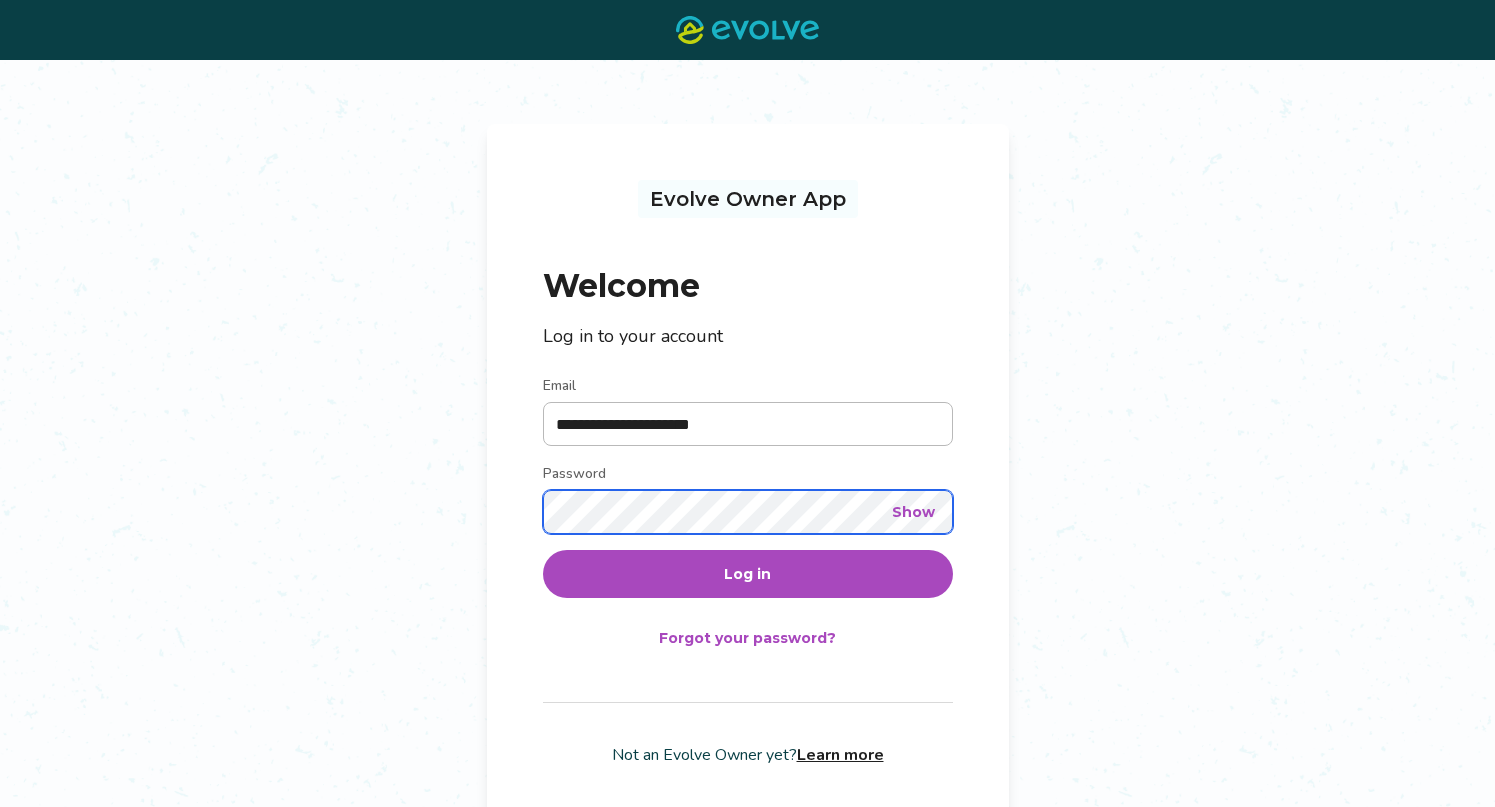 click on "Log in" at bounding box center (748, 574) 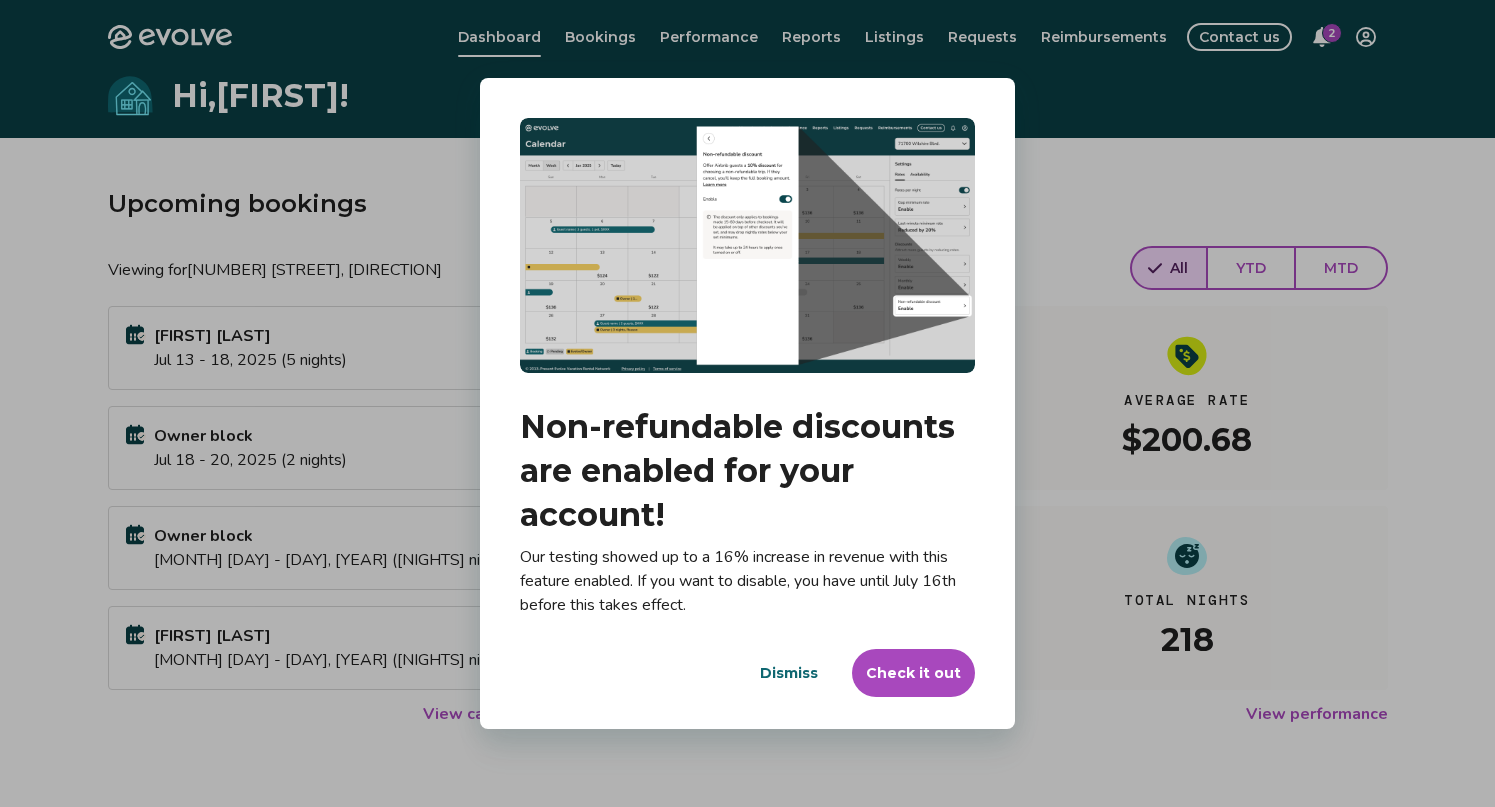 click on "Dismiss" at bounding box center (789, 673) 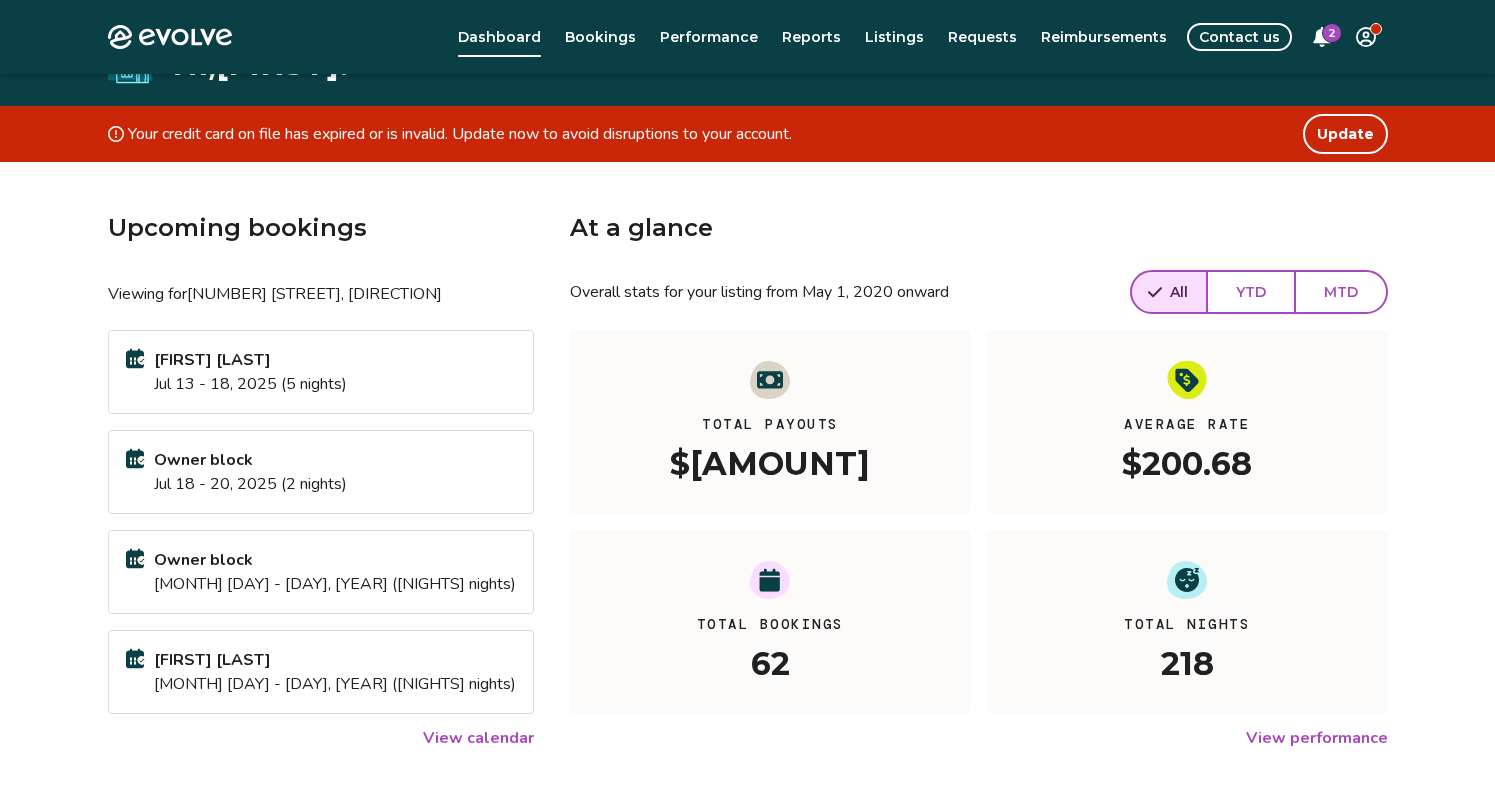scroll, scrollTop: 0, scrollLeft: 0, axis: both 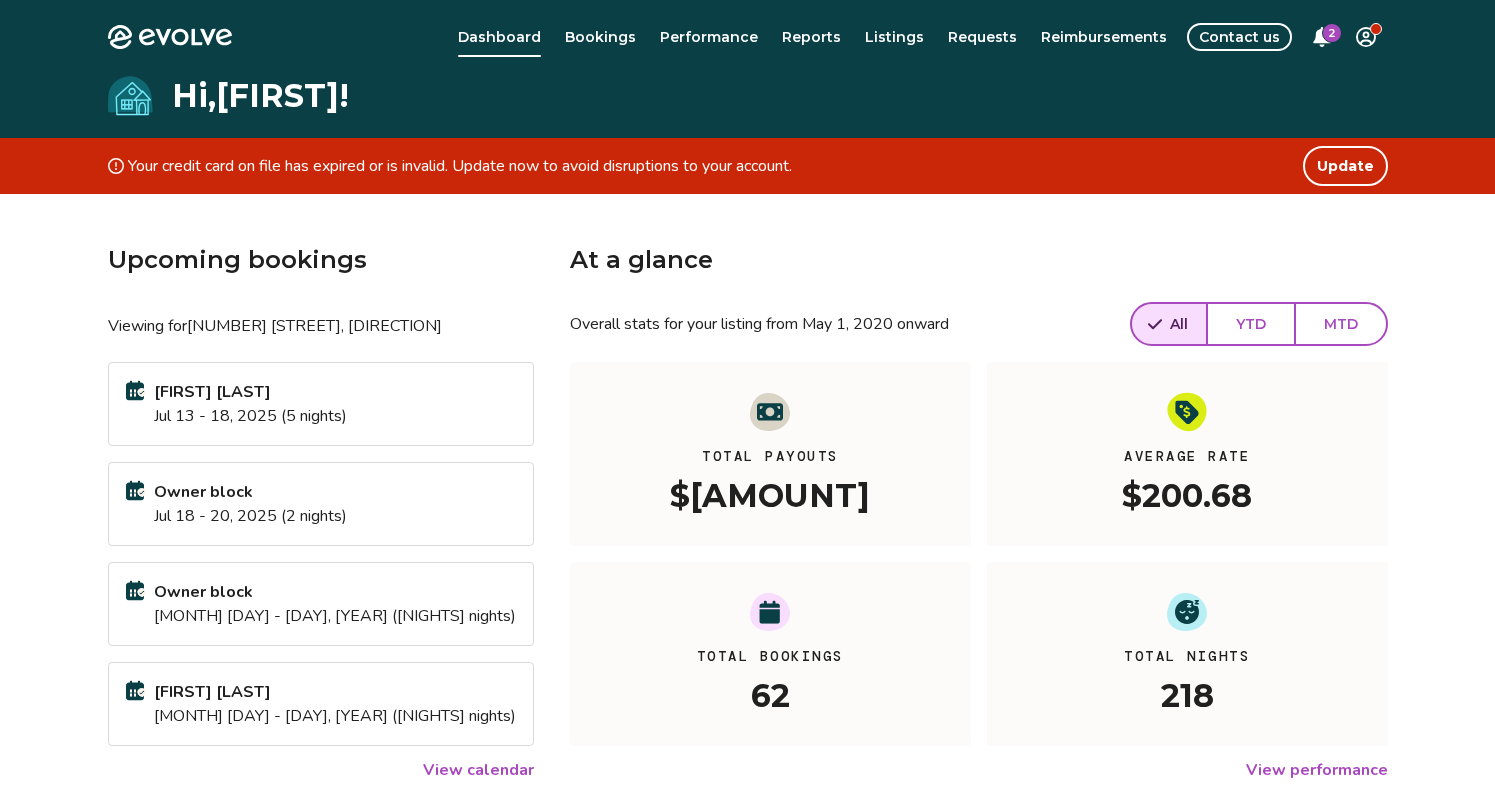 click on "Update" at bounding box center (1345, 166) 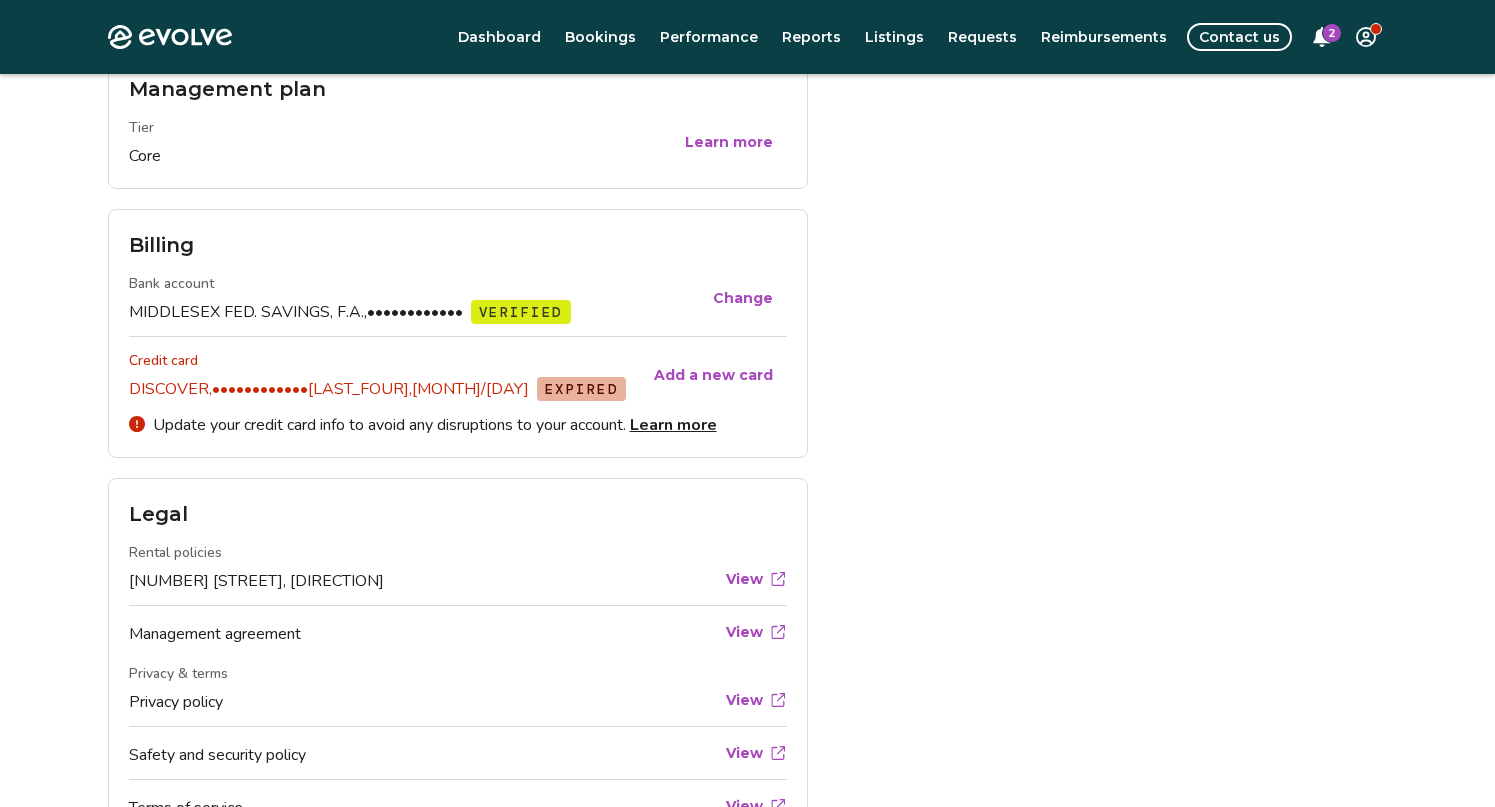 scroll, scrollTop: 872, scrollLeft: 0, axis: vertical 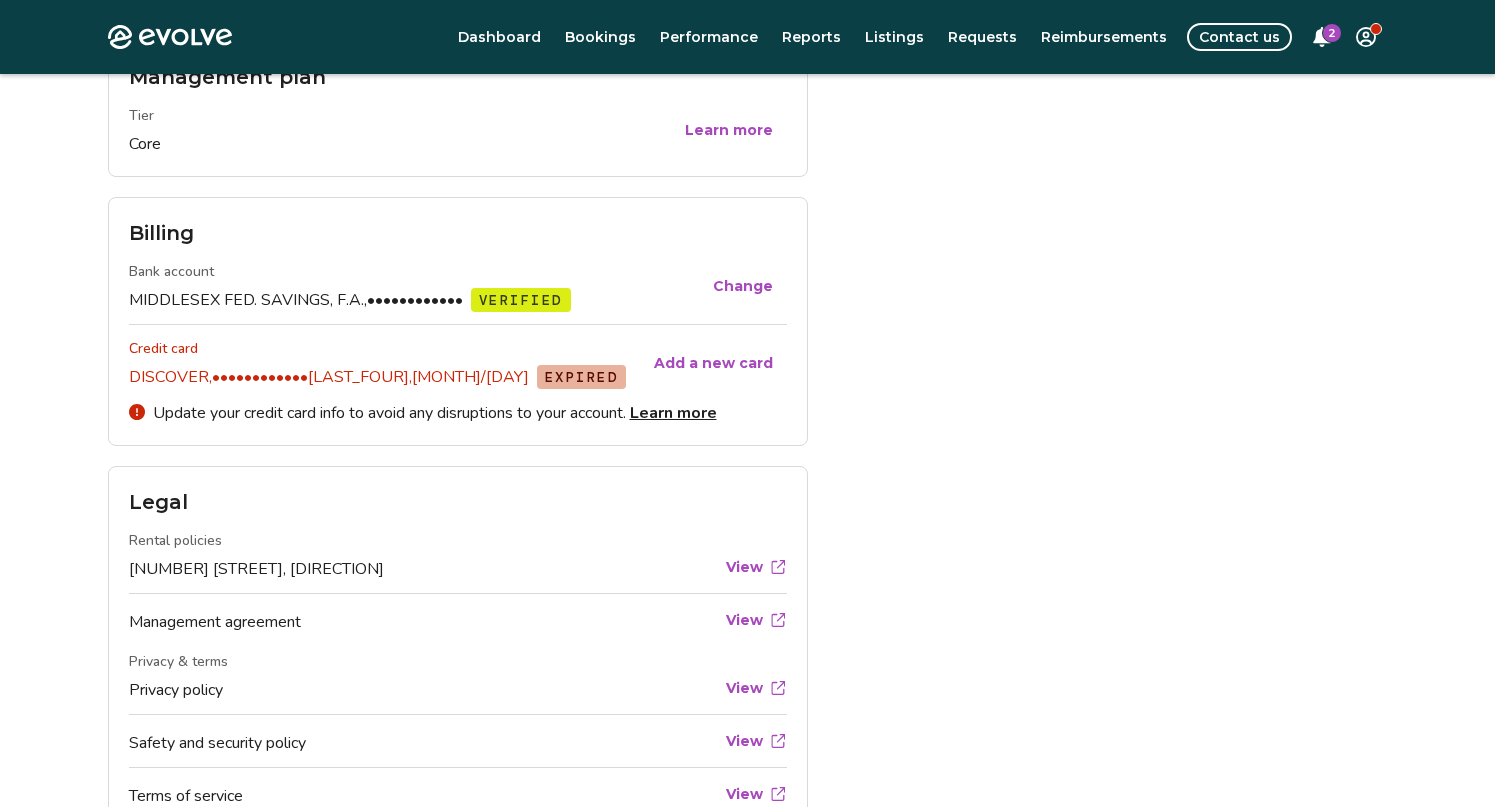 click on "Learn more" at bounding box center (673, 413) 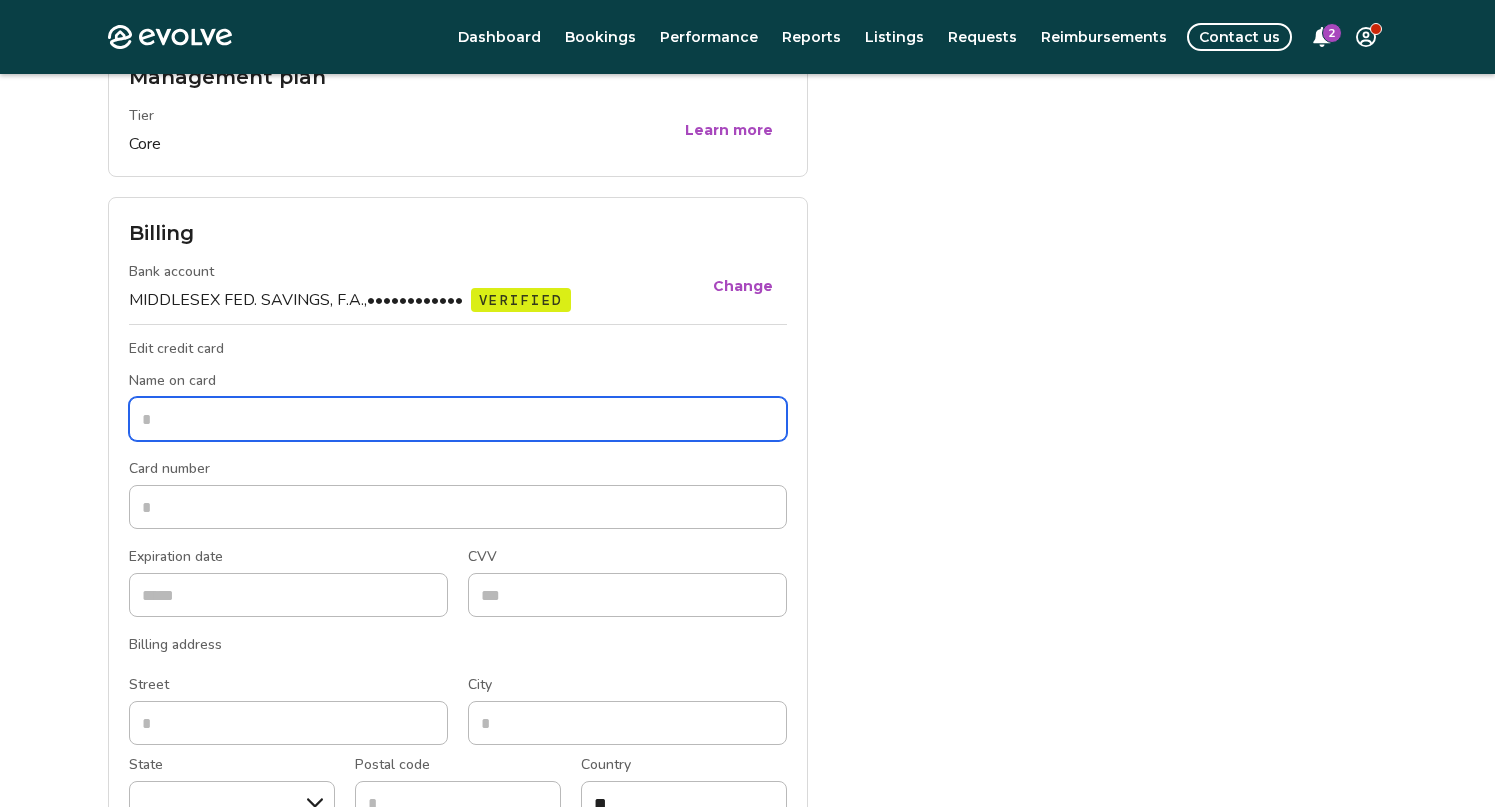 click on "Name on card" at bounding box center (458, 419) 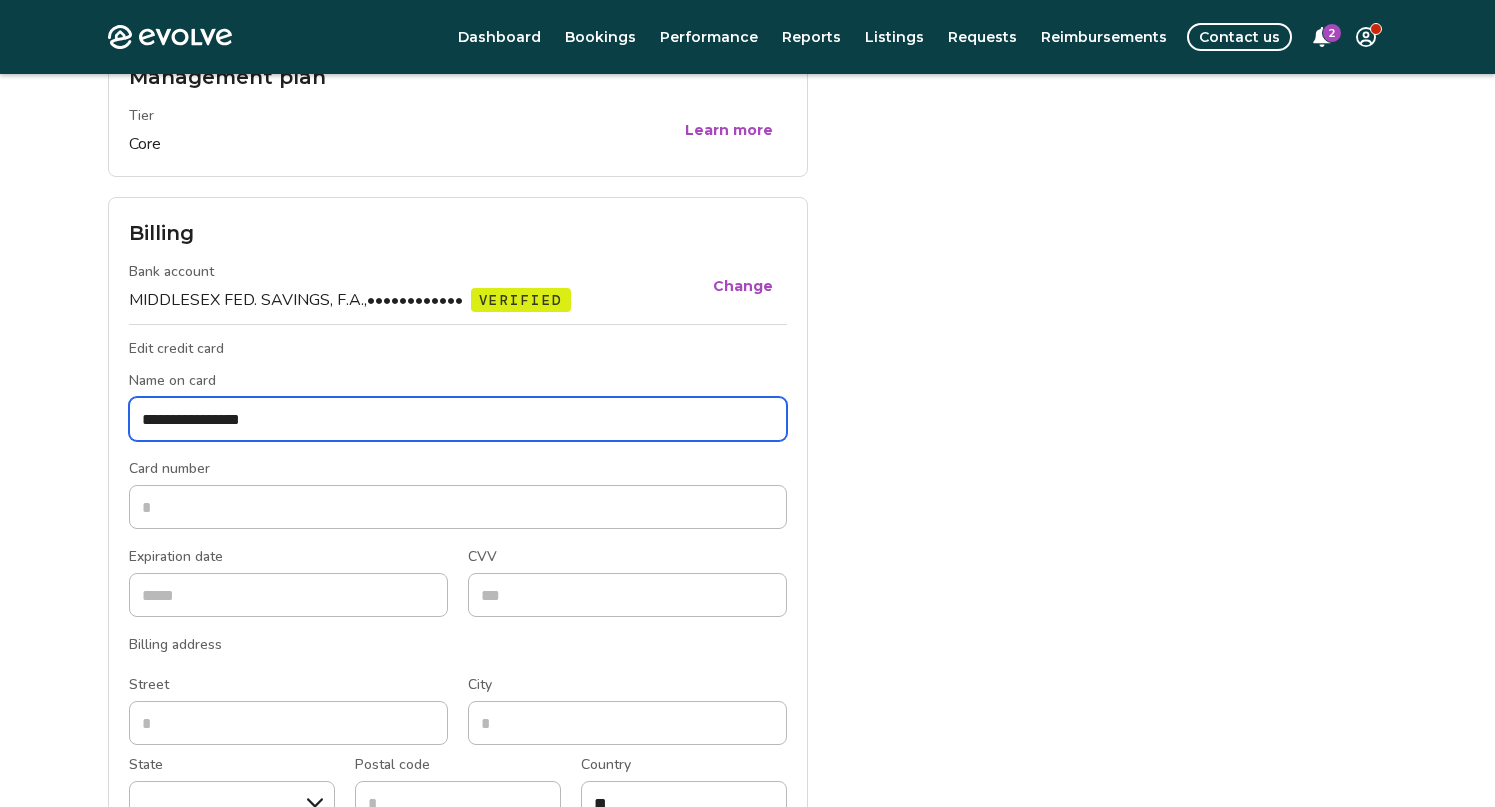 type on "**********" 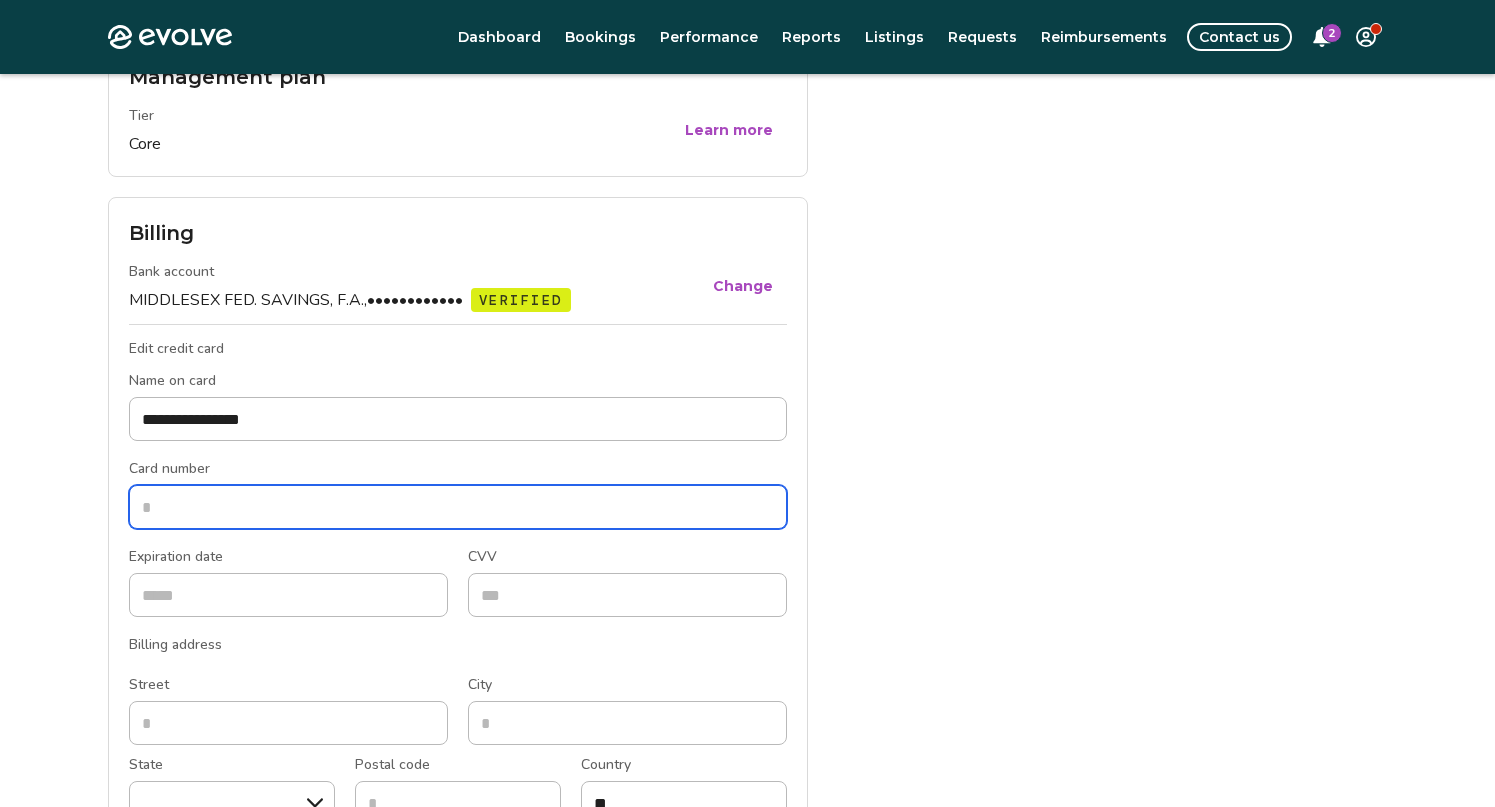 type on "*" 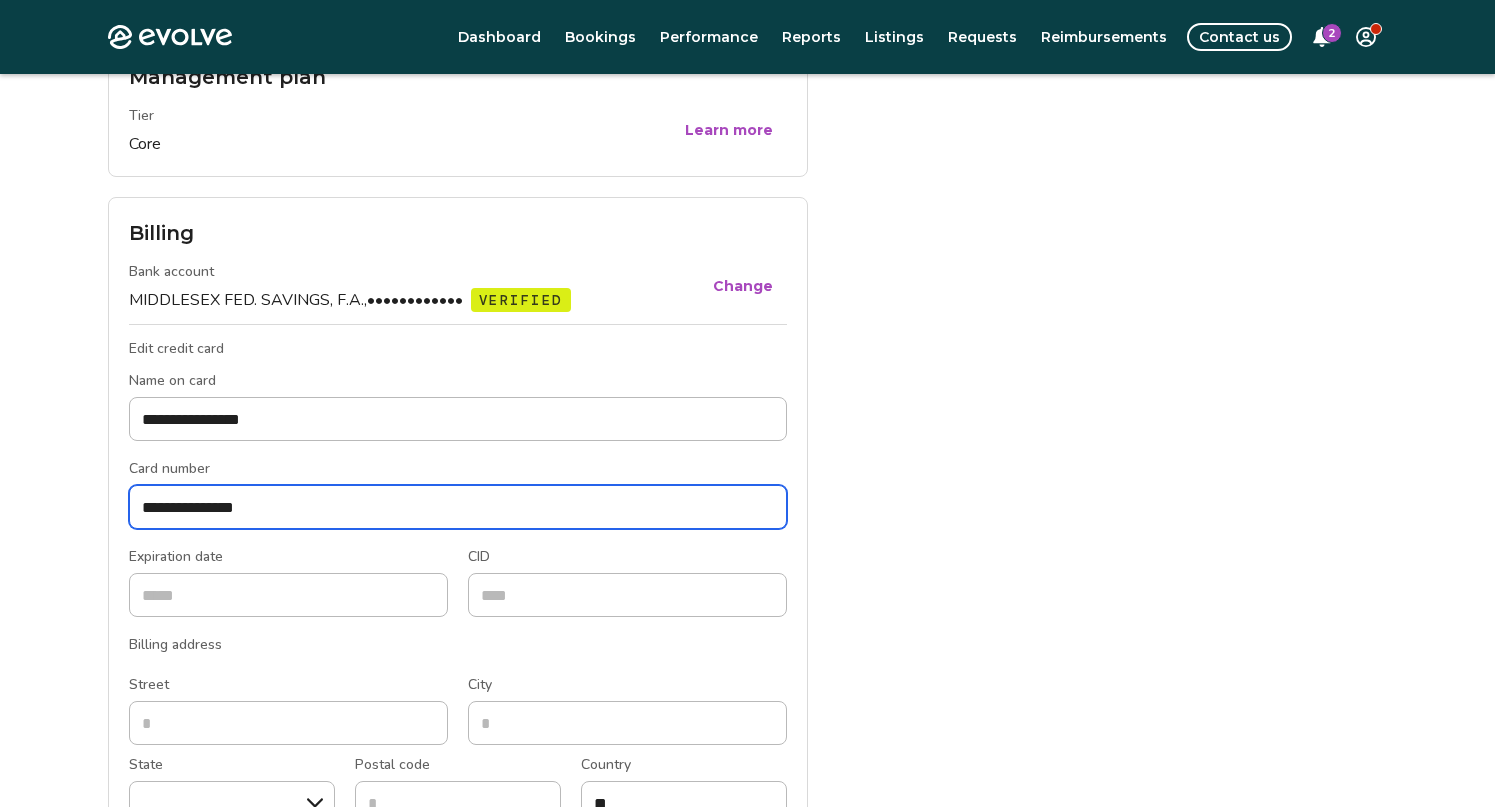 type on "**********" 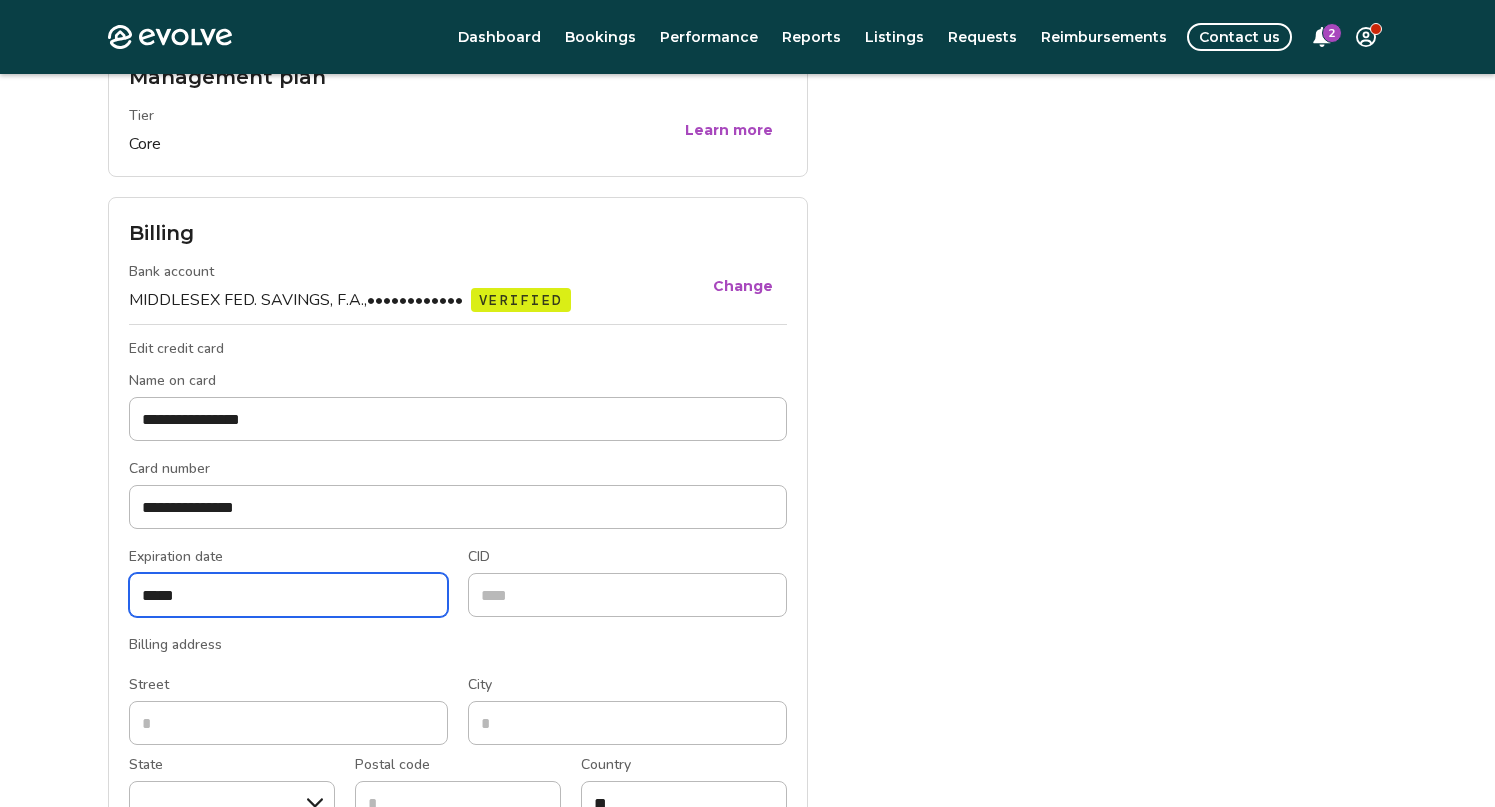 type on "*****" 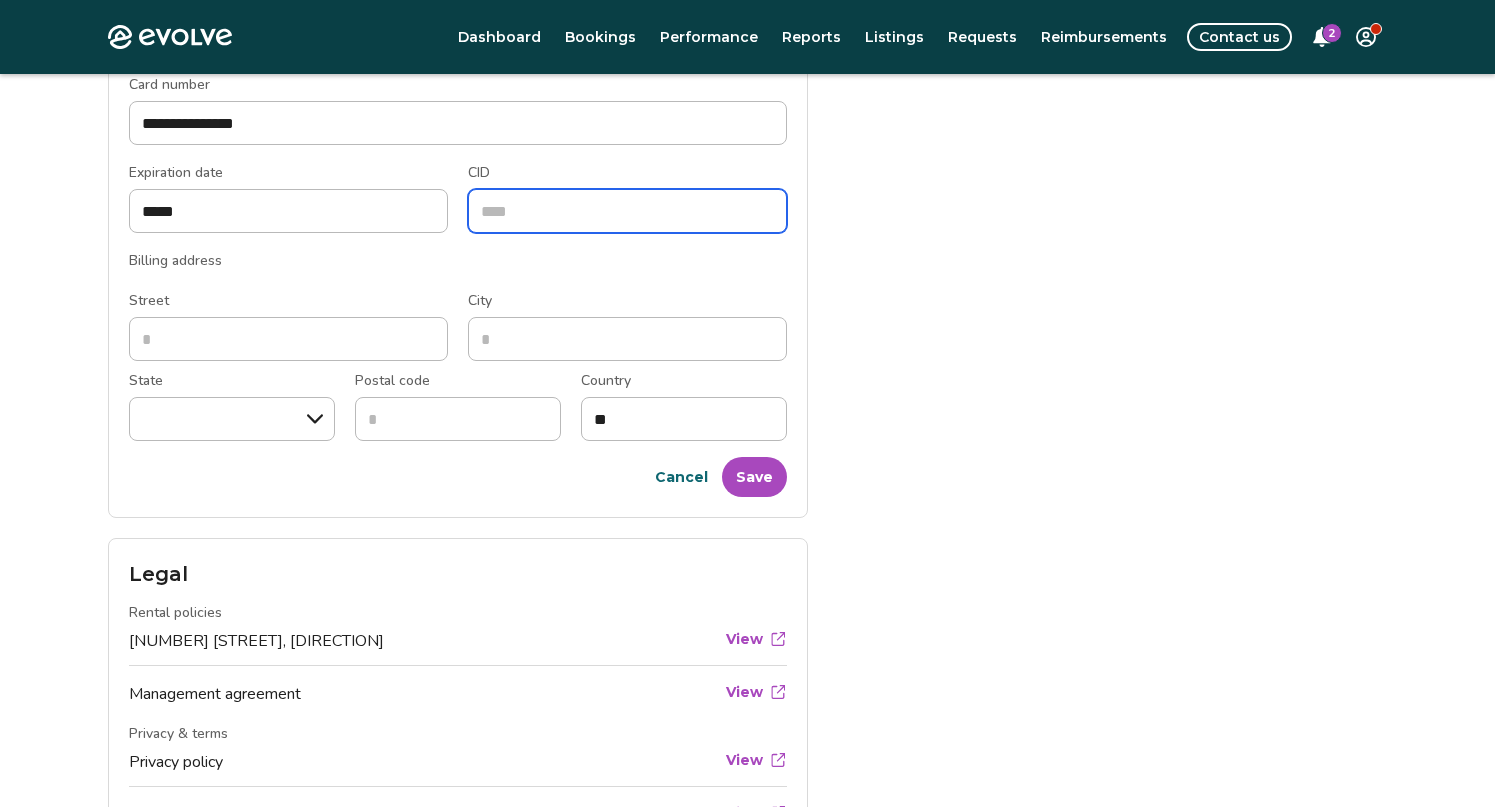 scroll, scrollTop: 1258, scrollLeft: 0, axis: vertical 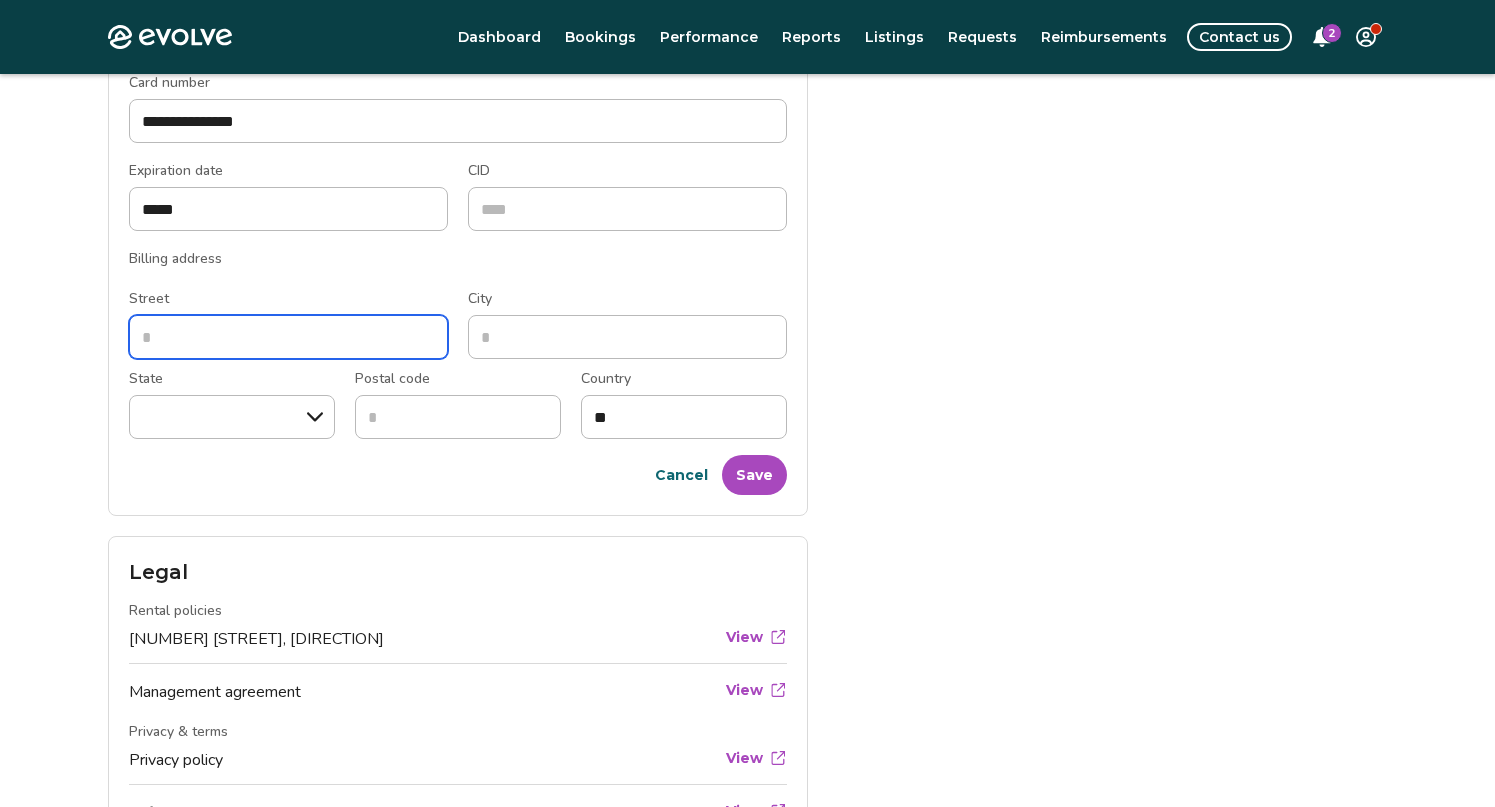 click on "Street" at bounding box center [288, 337] 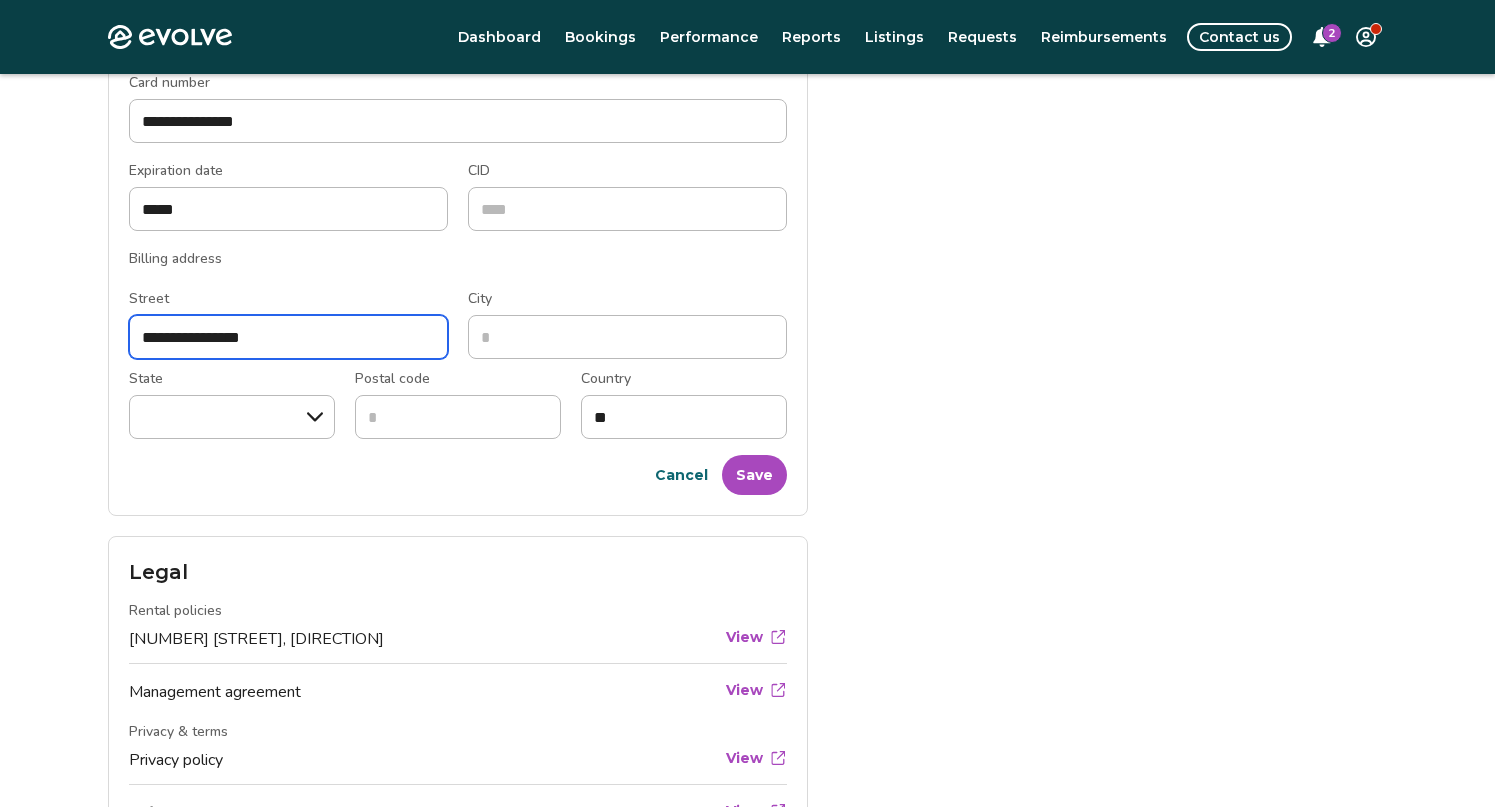 type on "**********" 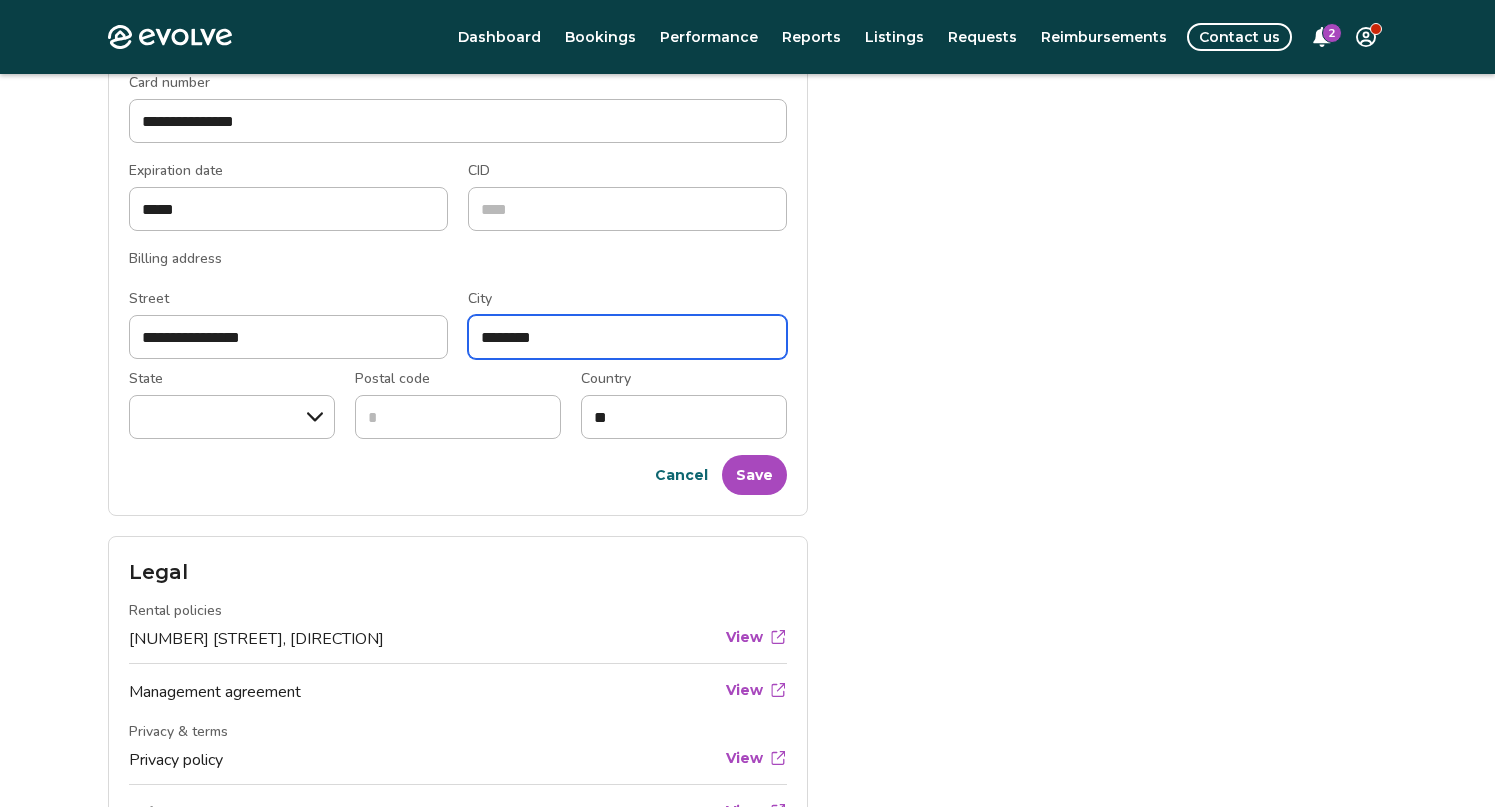 type on "********" 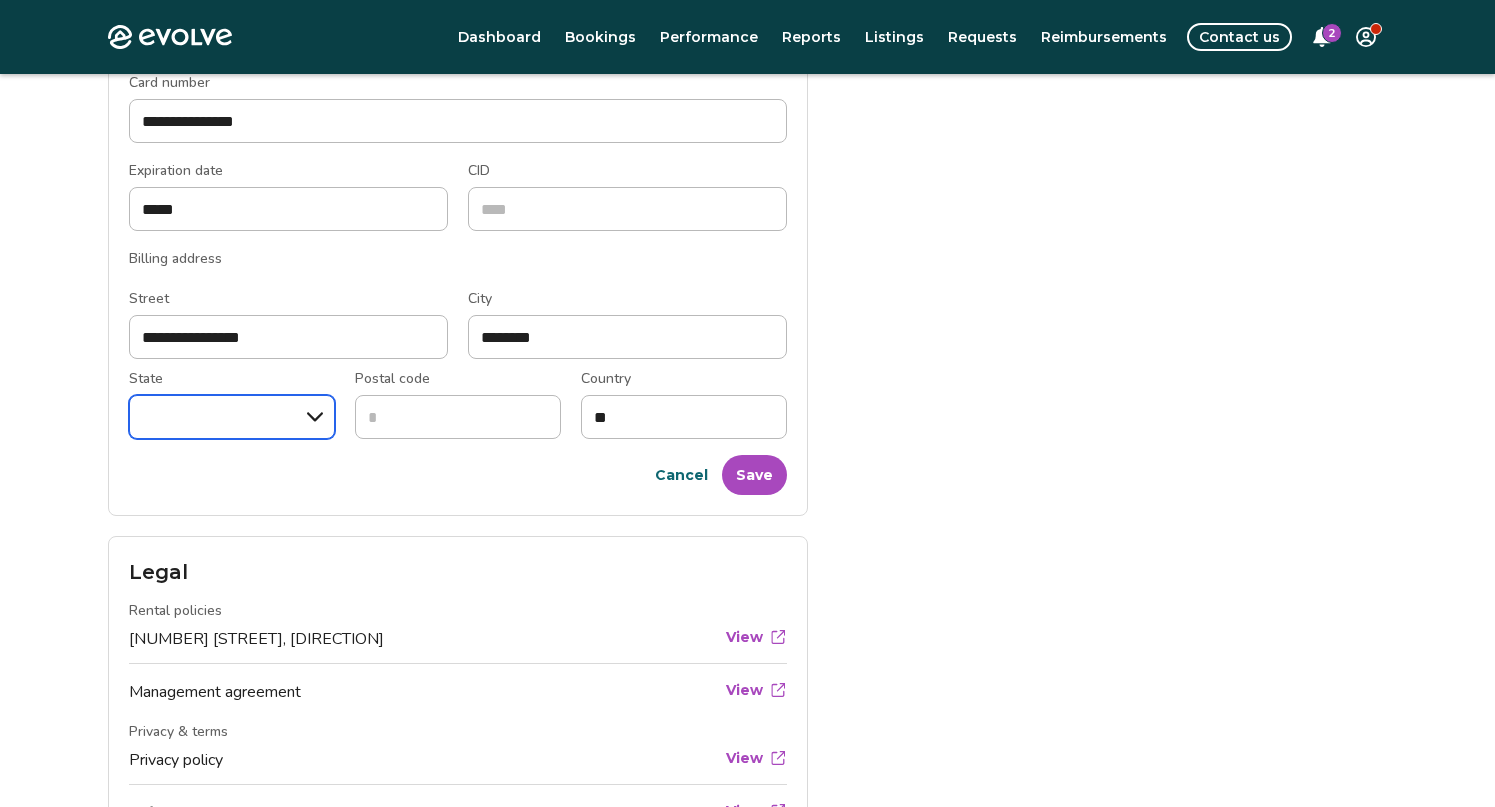 select on "**" 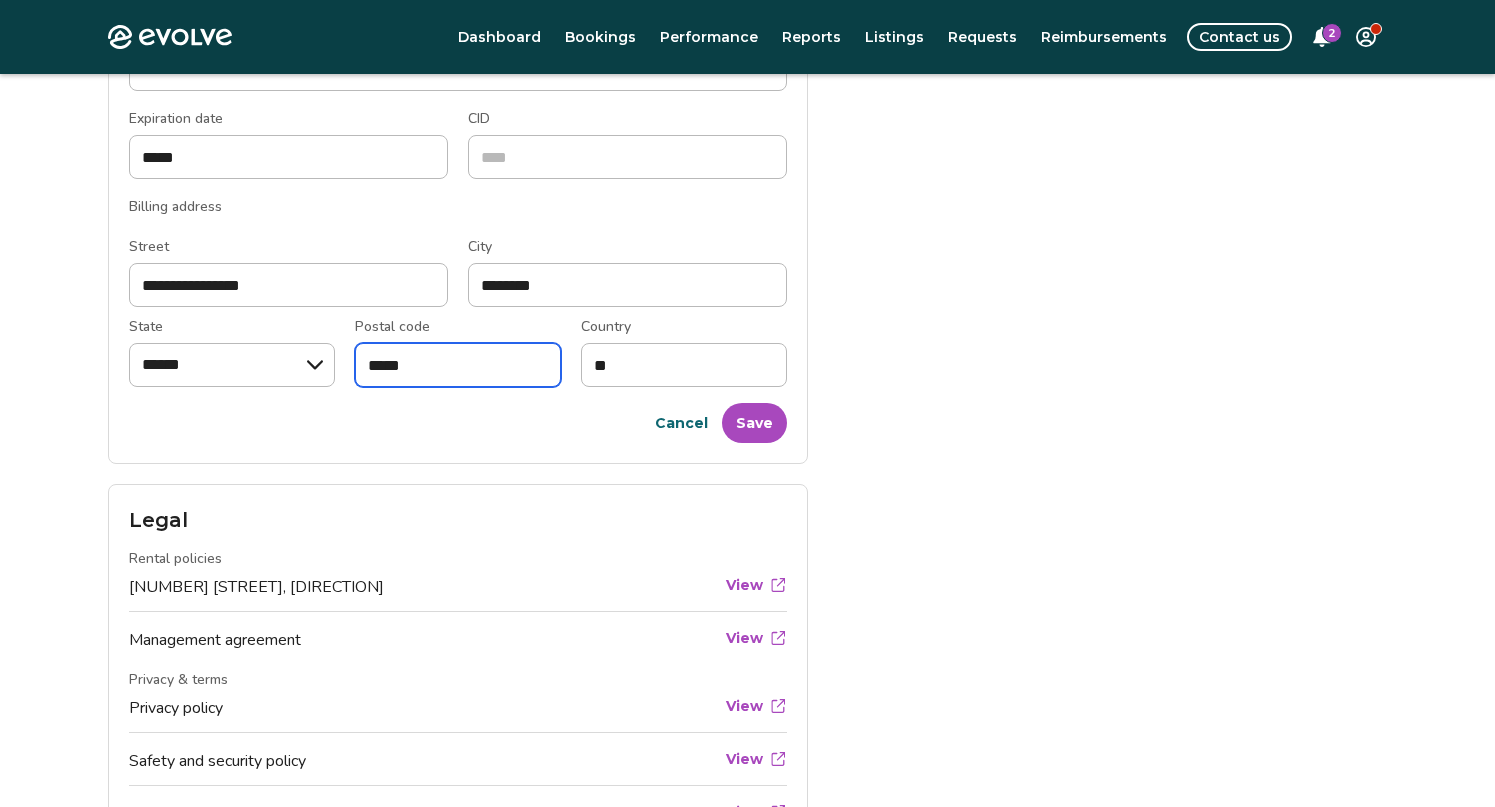 scroll, scrollTop: 1321, scrollLeft: 0, axis: vertical 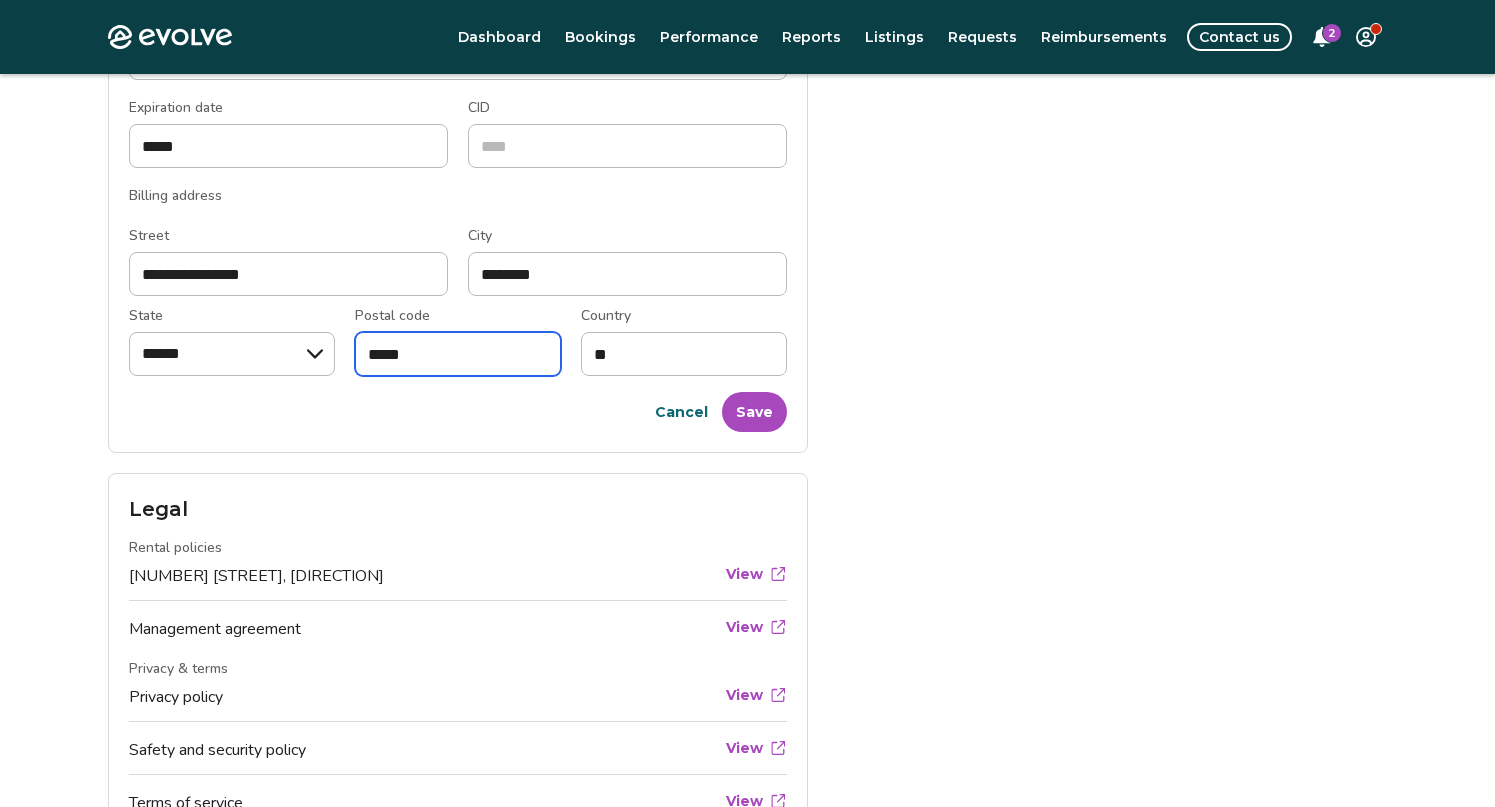 type on "*****" 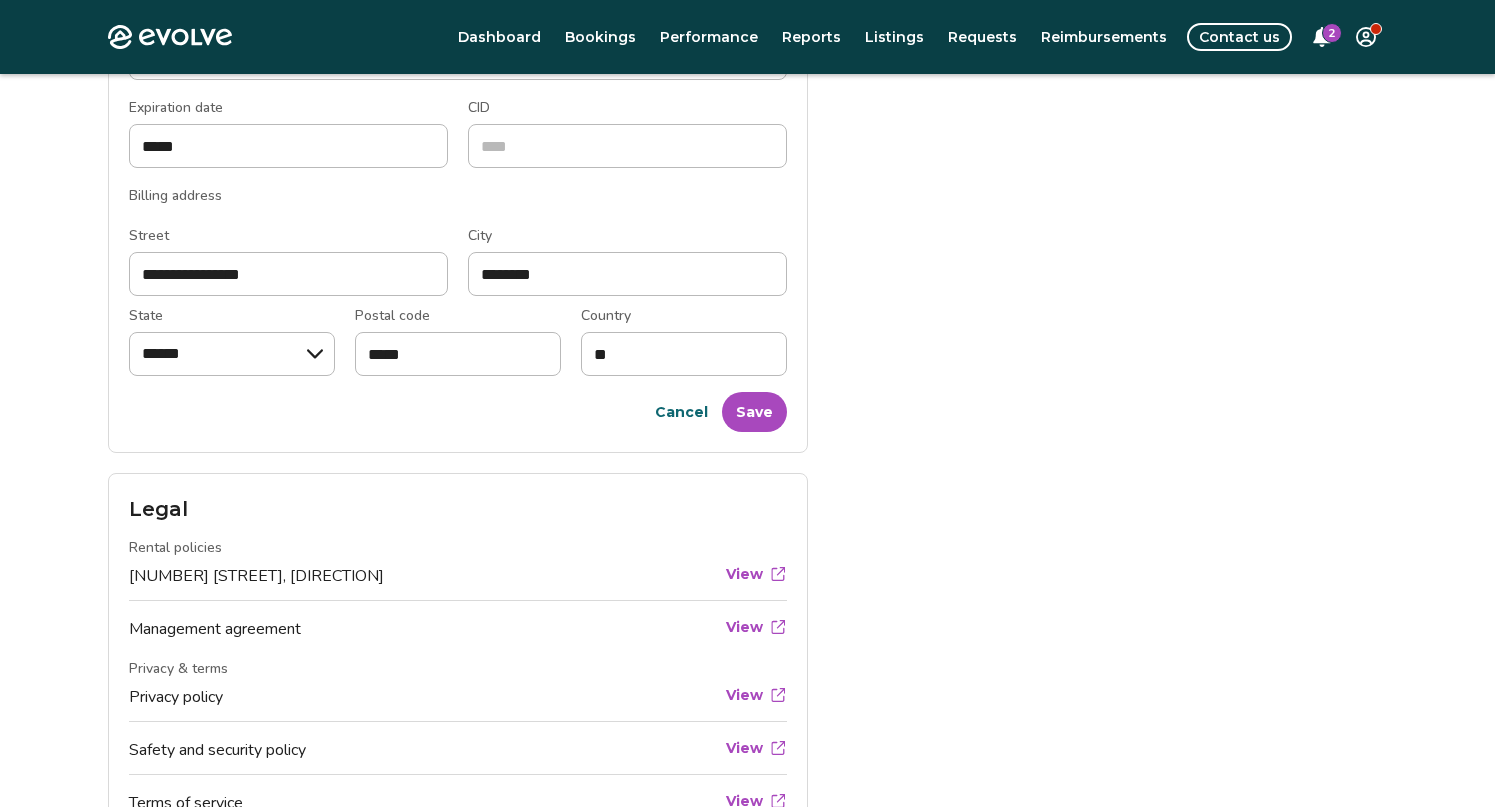 click on "Save" at bounding box center (754, 412) 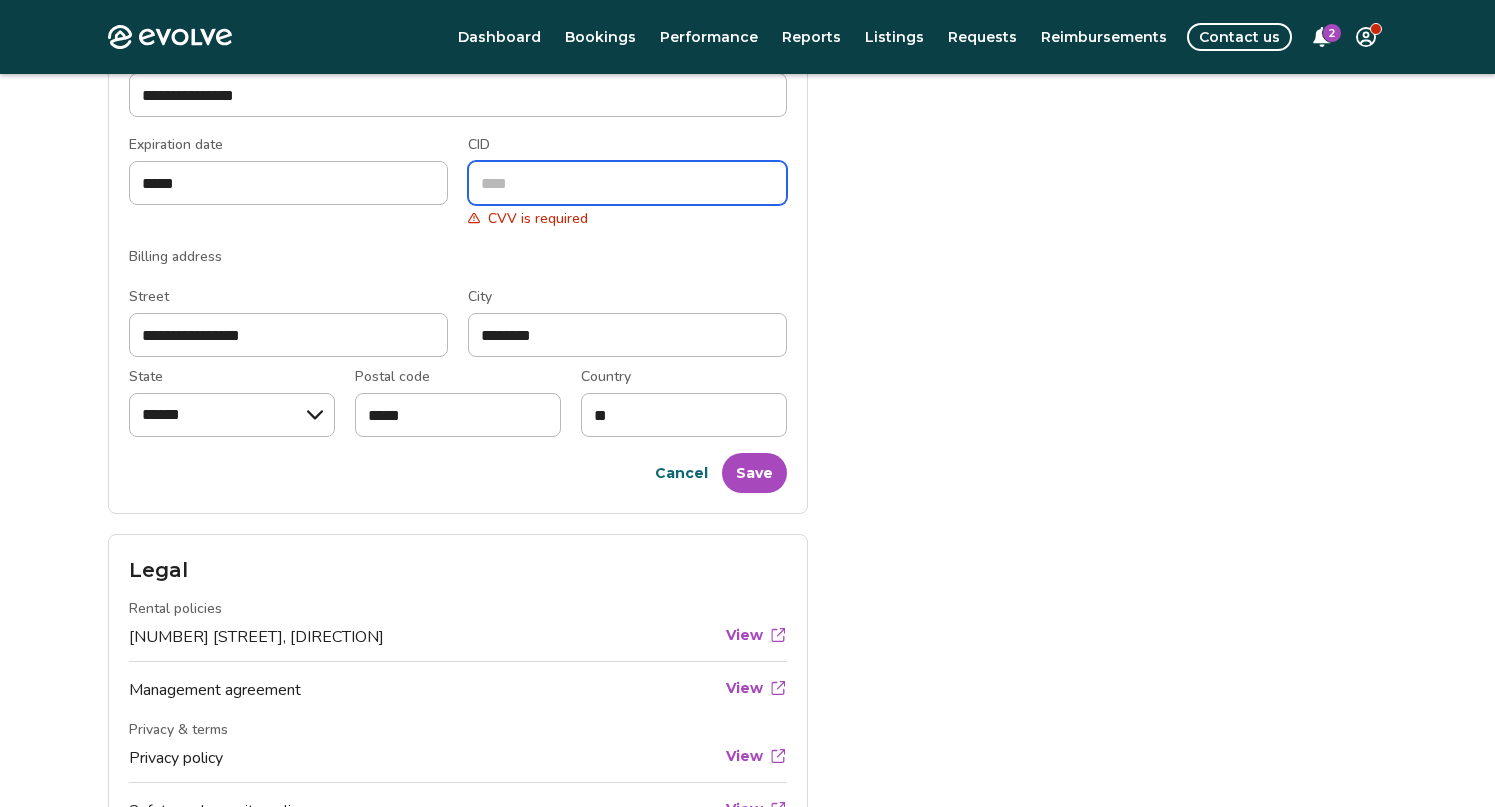 scroll, scrollTop: 1245, scrollLeft: 0, axis: vertical 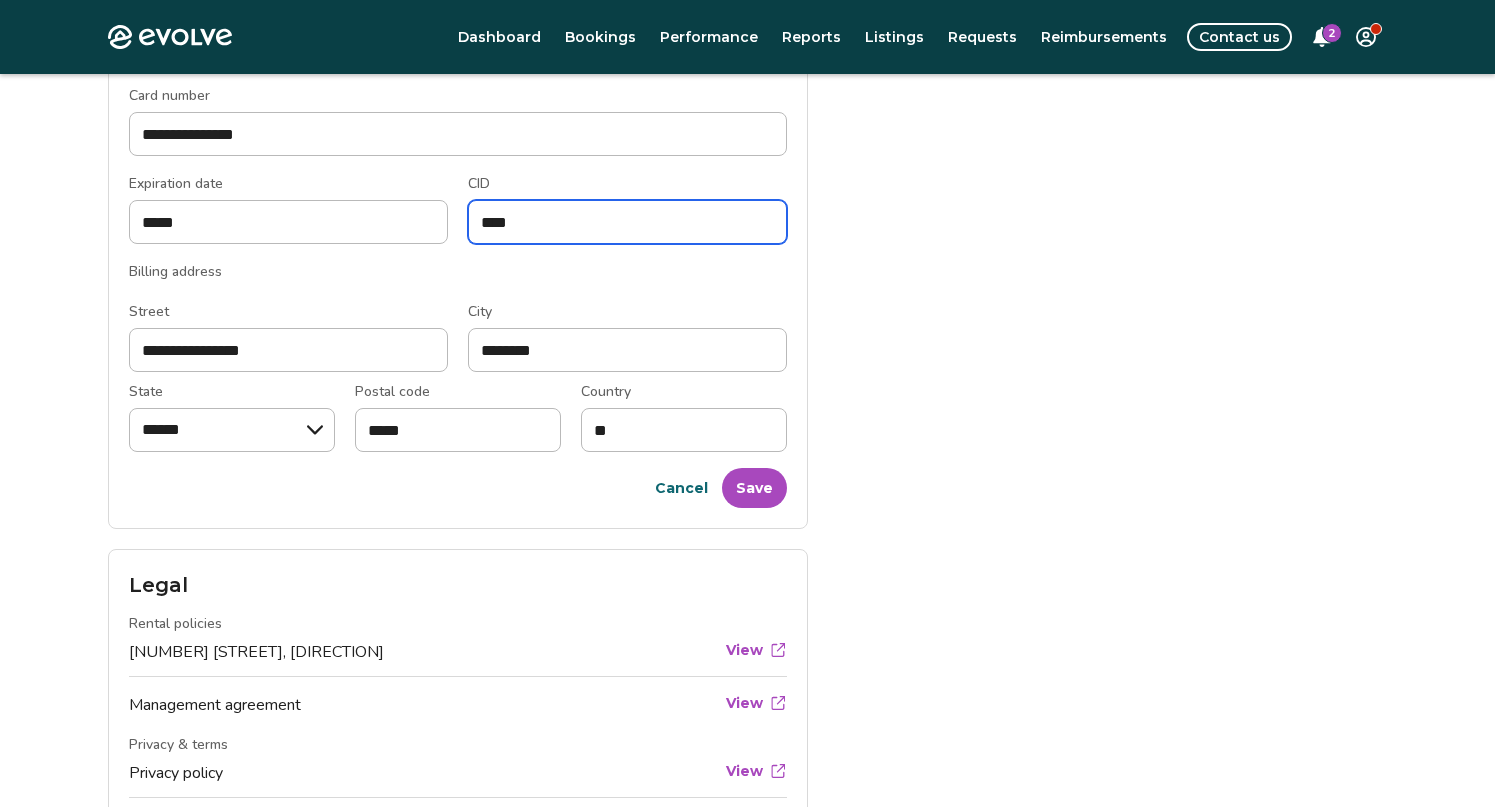 type on "****" 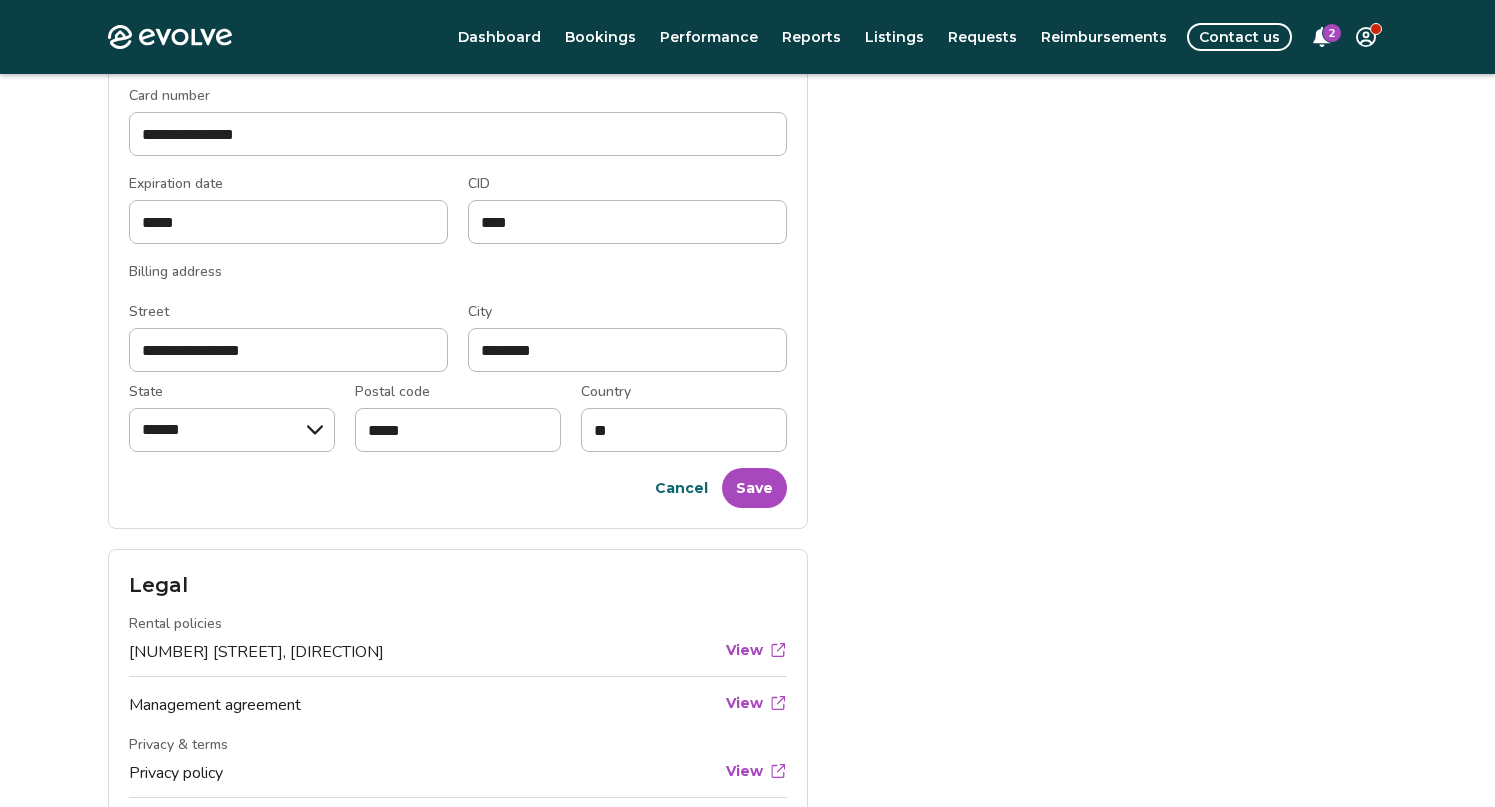 click on "Save" at bounding box center [754, 488] 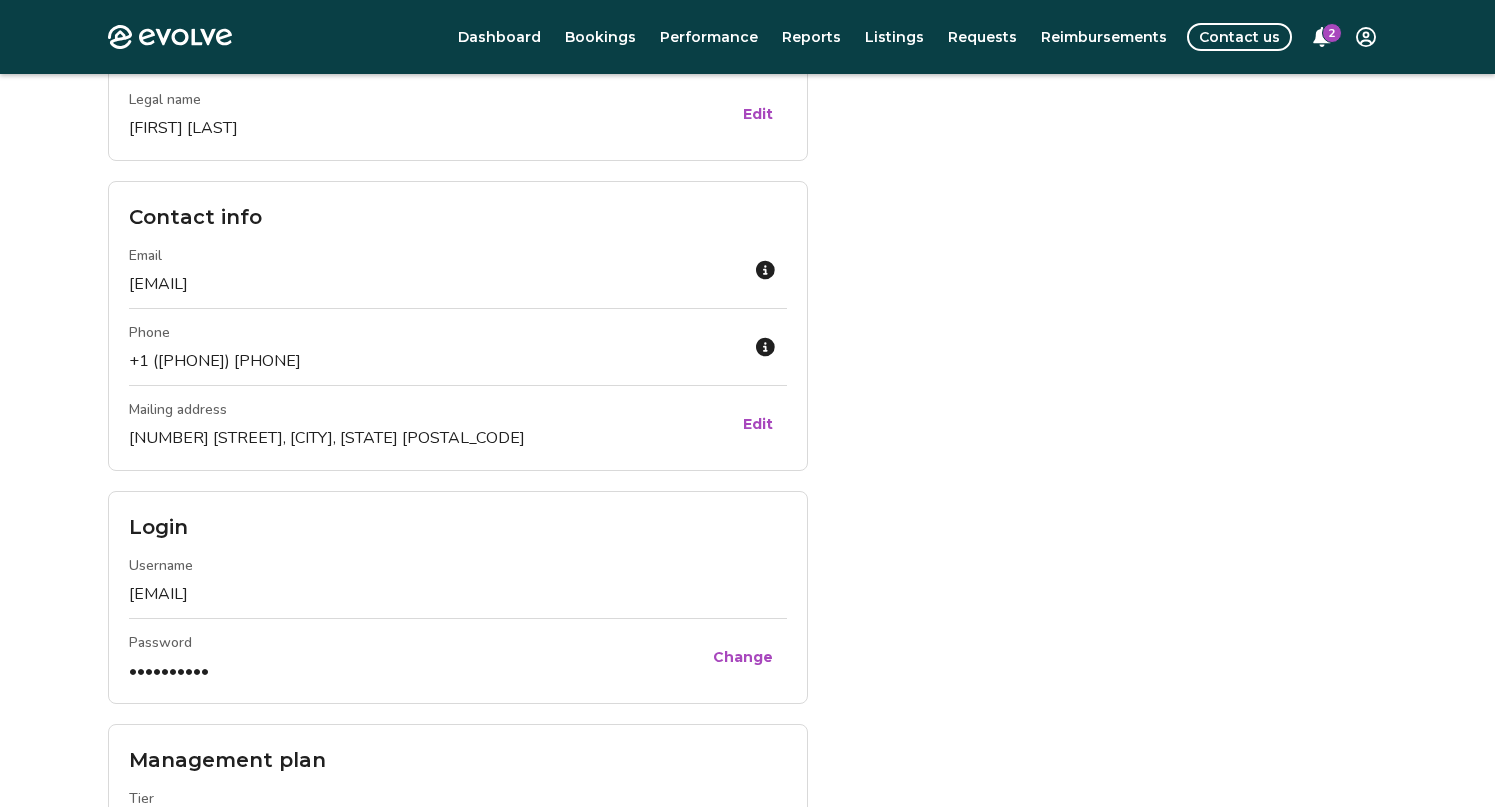 scroll, scrollTop: 0, scrollLeft: 0, axis: both 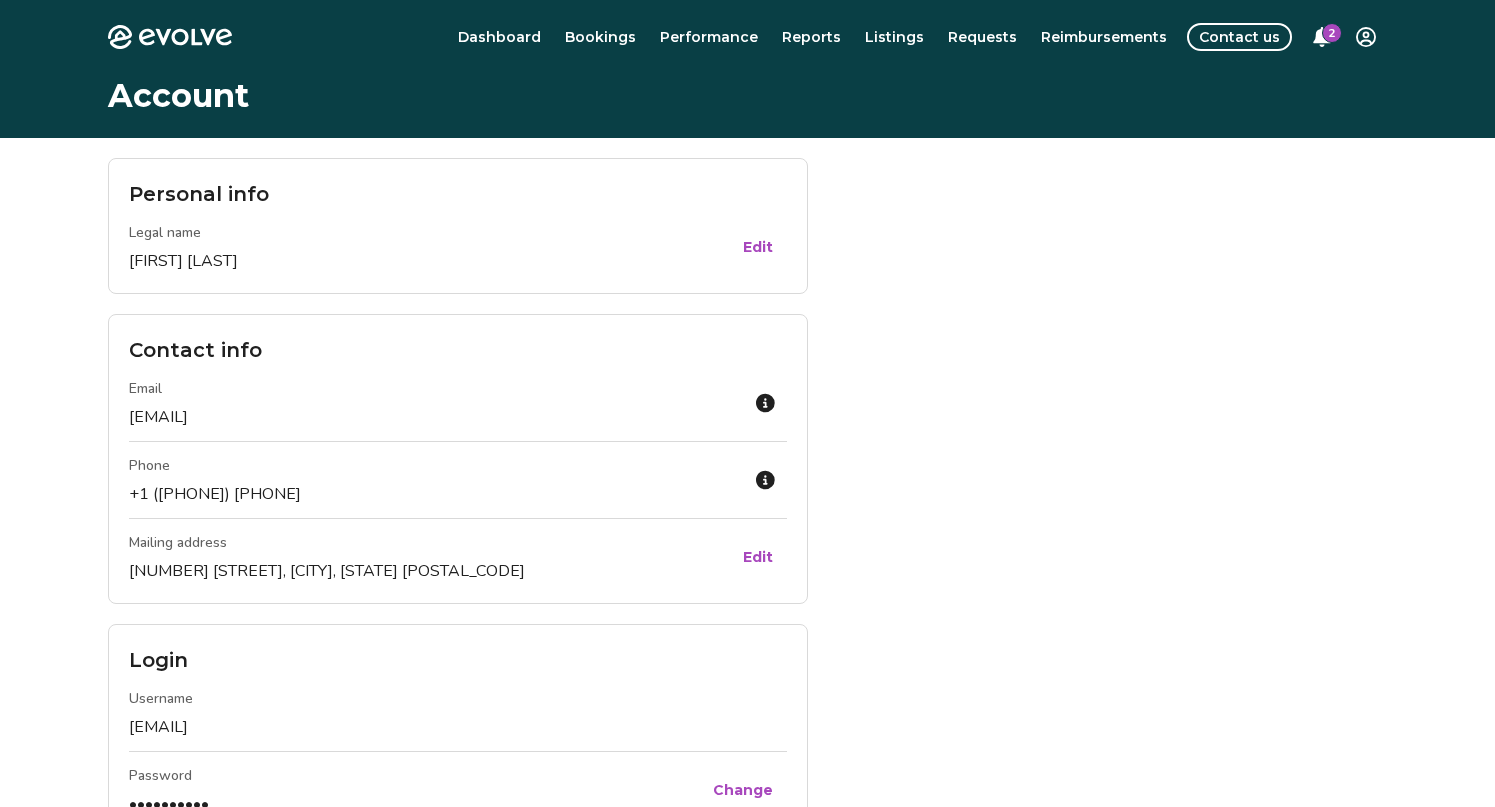 click on "Reports" at bounding box center [811, 37] 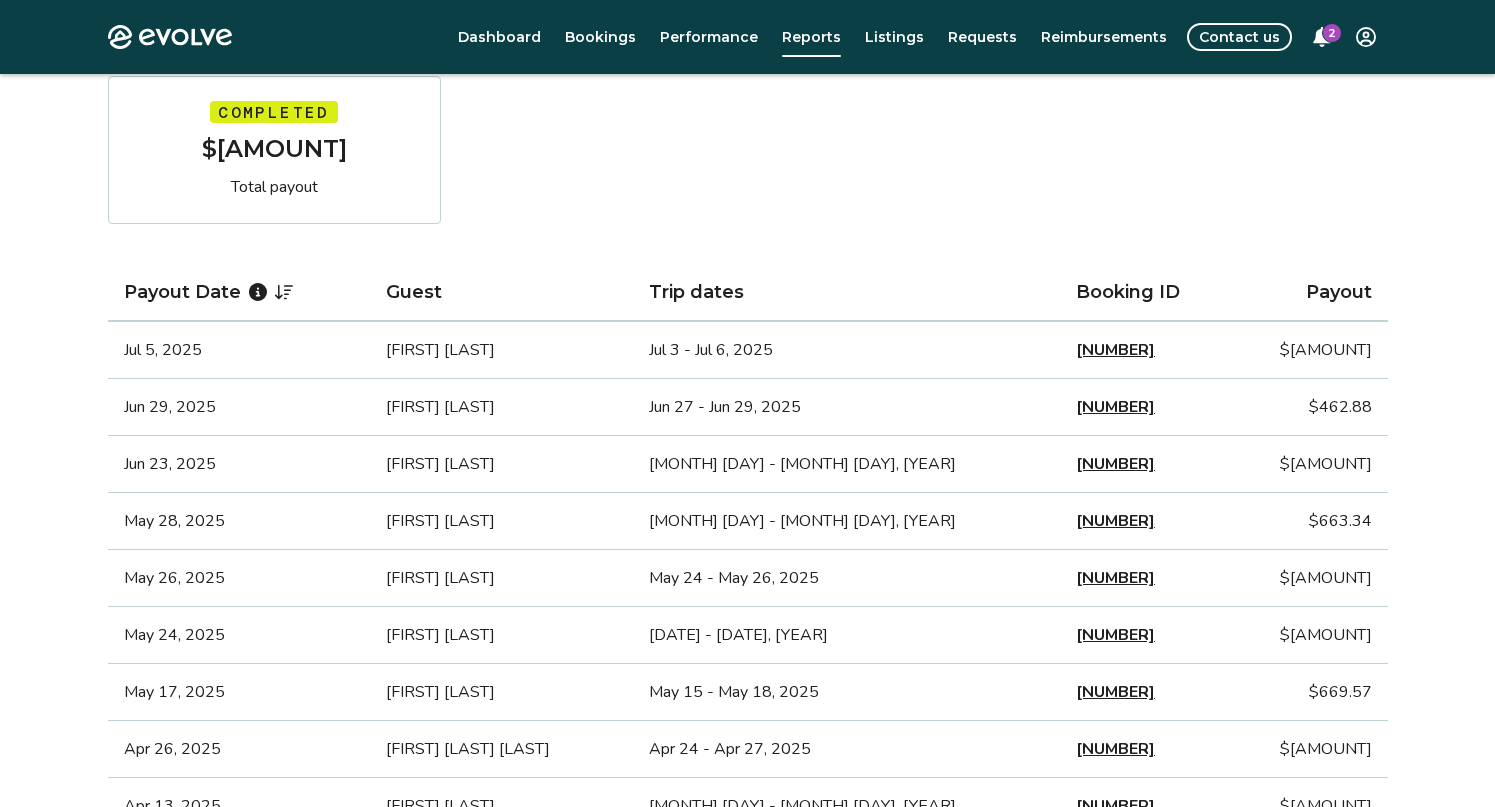 scroll, scrollTop: 329, scrollLeft: 0, axis: vertical 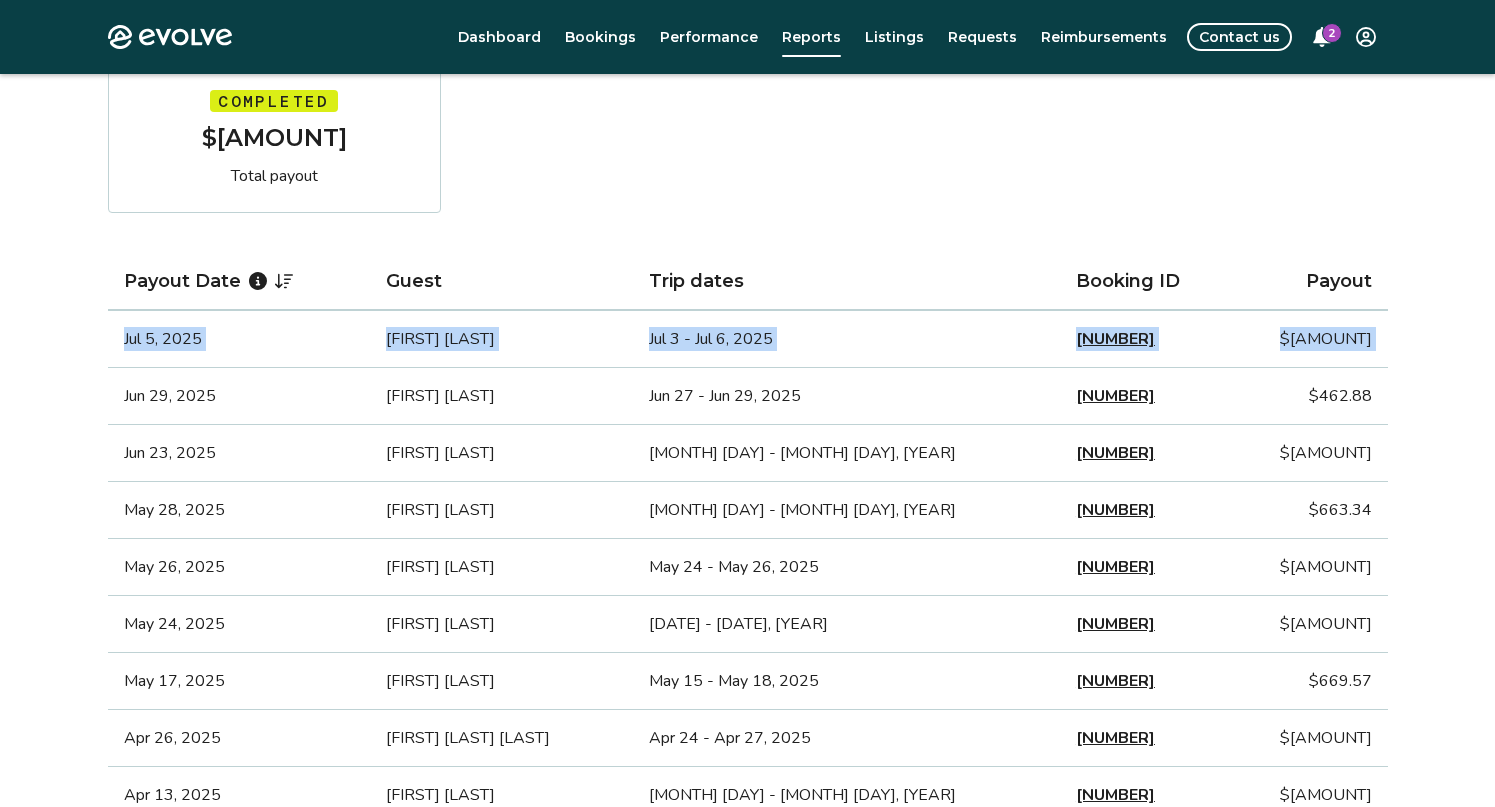 drag, startPoint x: 119, startPoint y: 330, endPoint x: 264, endPoint y: 381, distance: 153.70752 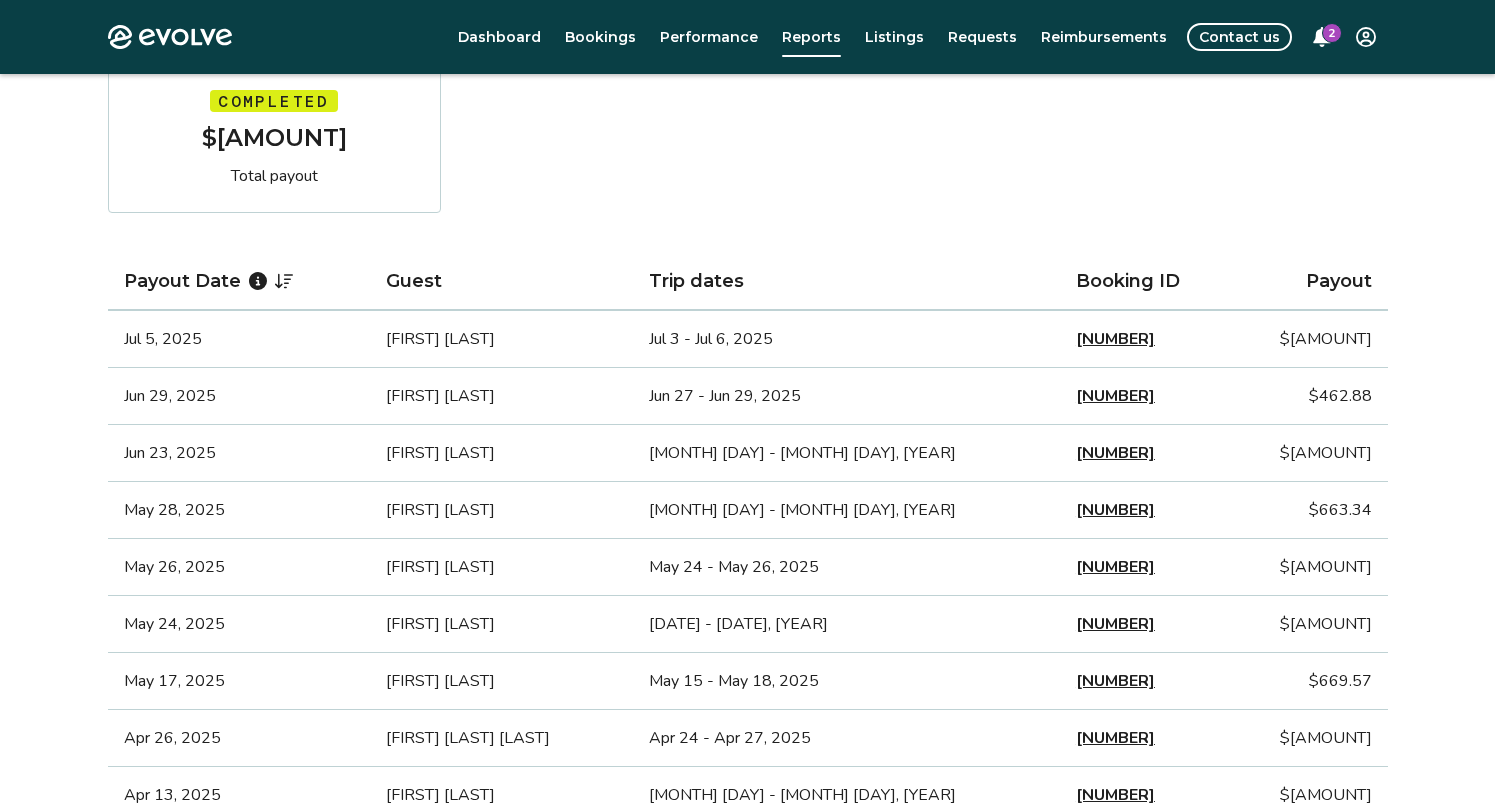 click on "Jun 29, 2025" at bounding box center [239, 396] 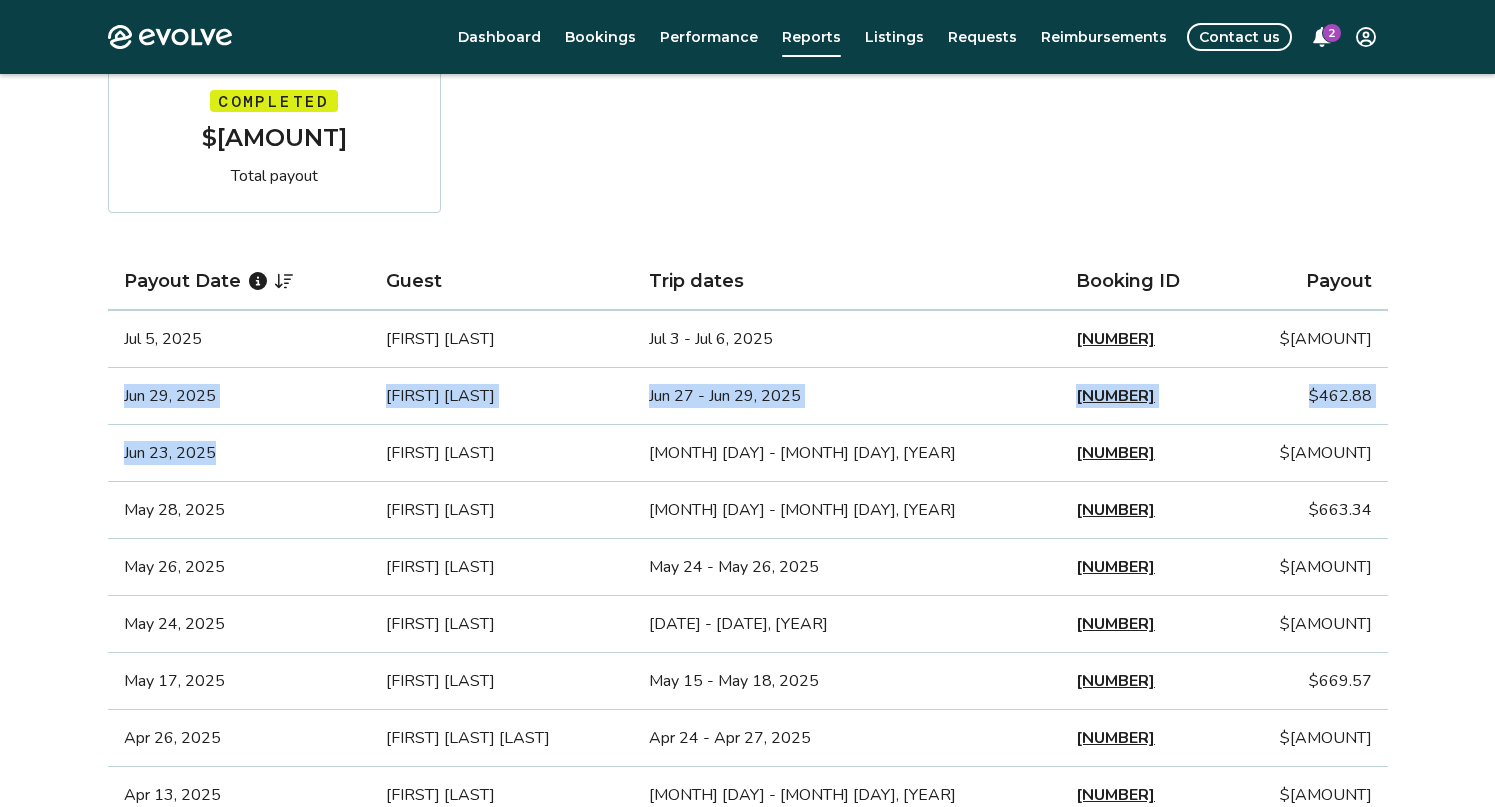drag, startPoint x: 112, startPoint y: 389, endPoint x: 362, endPoint y: 464, distance: 261.00766 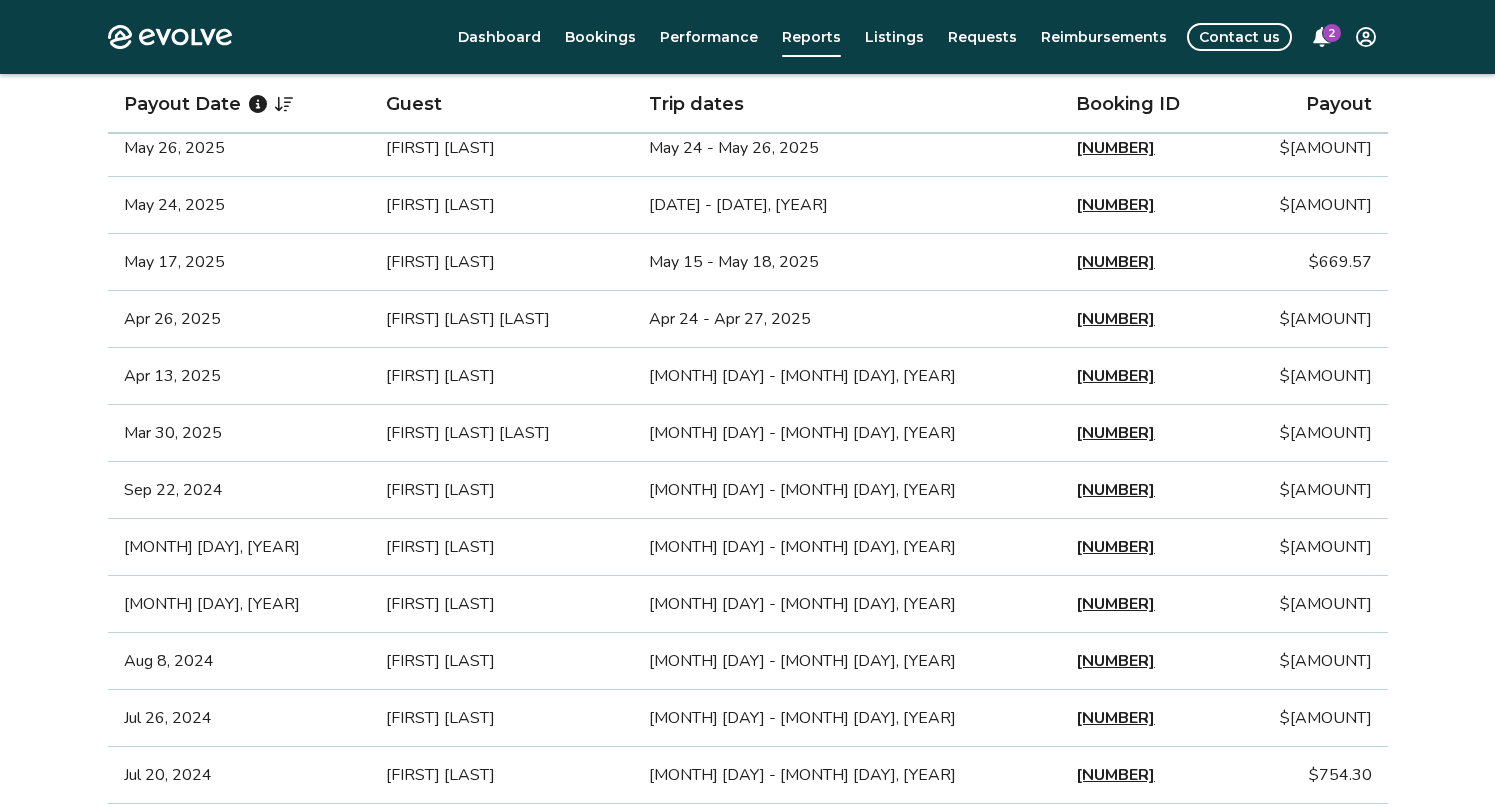 scroll, scrollTop: 735, scrollLeft: 0, axis: vertical 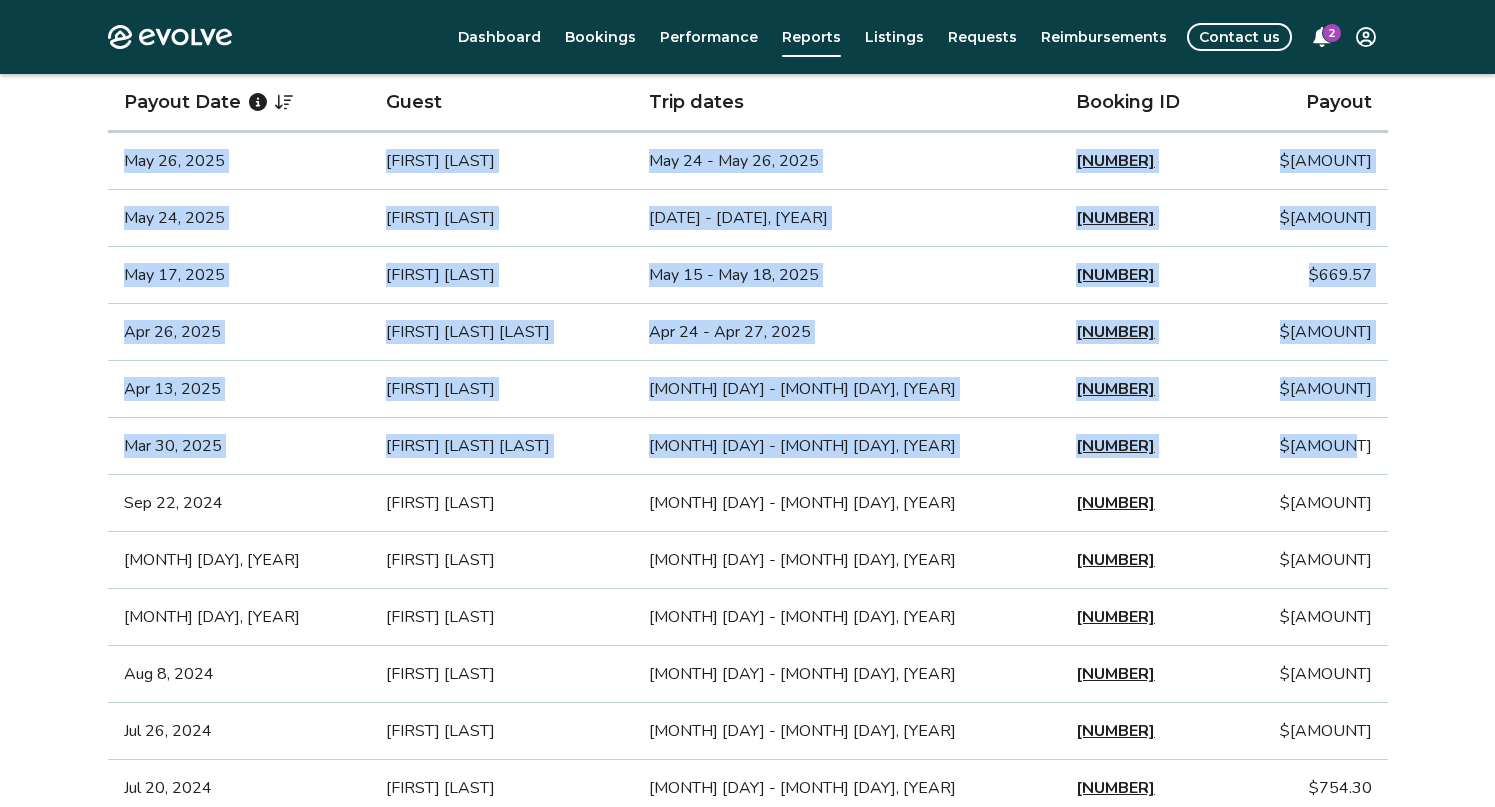 click on "$[AMOUNT]" at bounding box center [1309, 446] 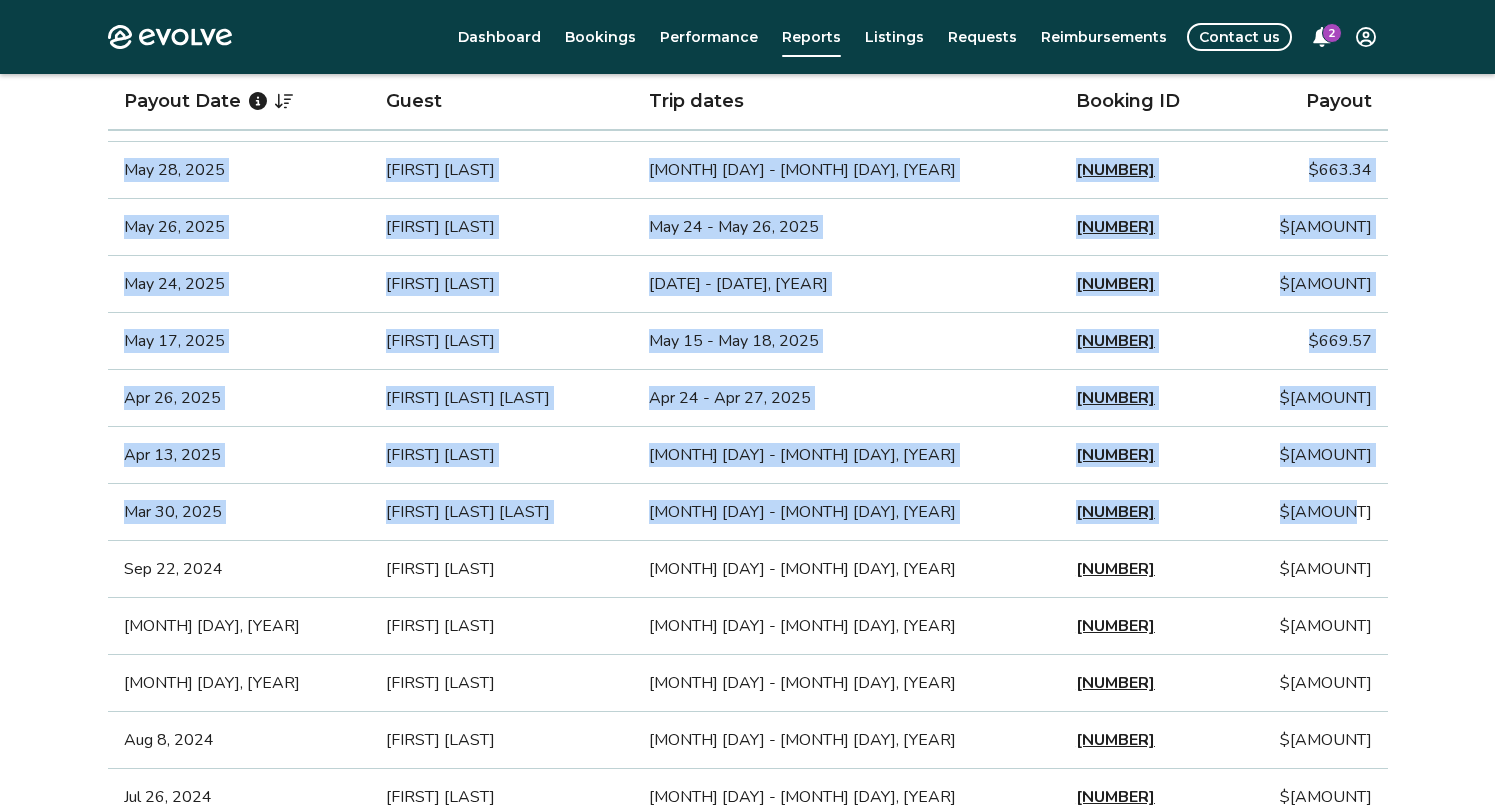 scroll, scrollTop: 668, scrollLeft: 0, axis: vertical 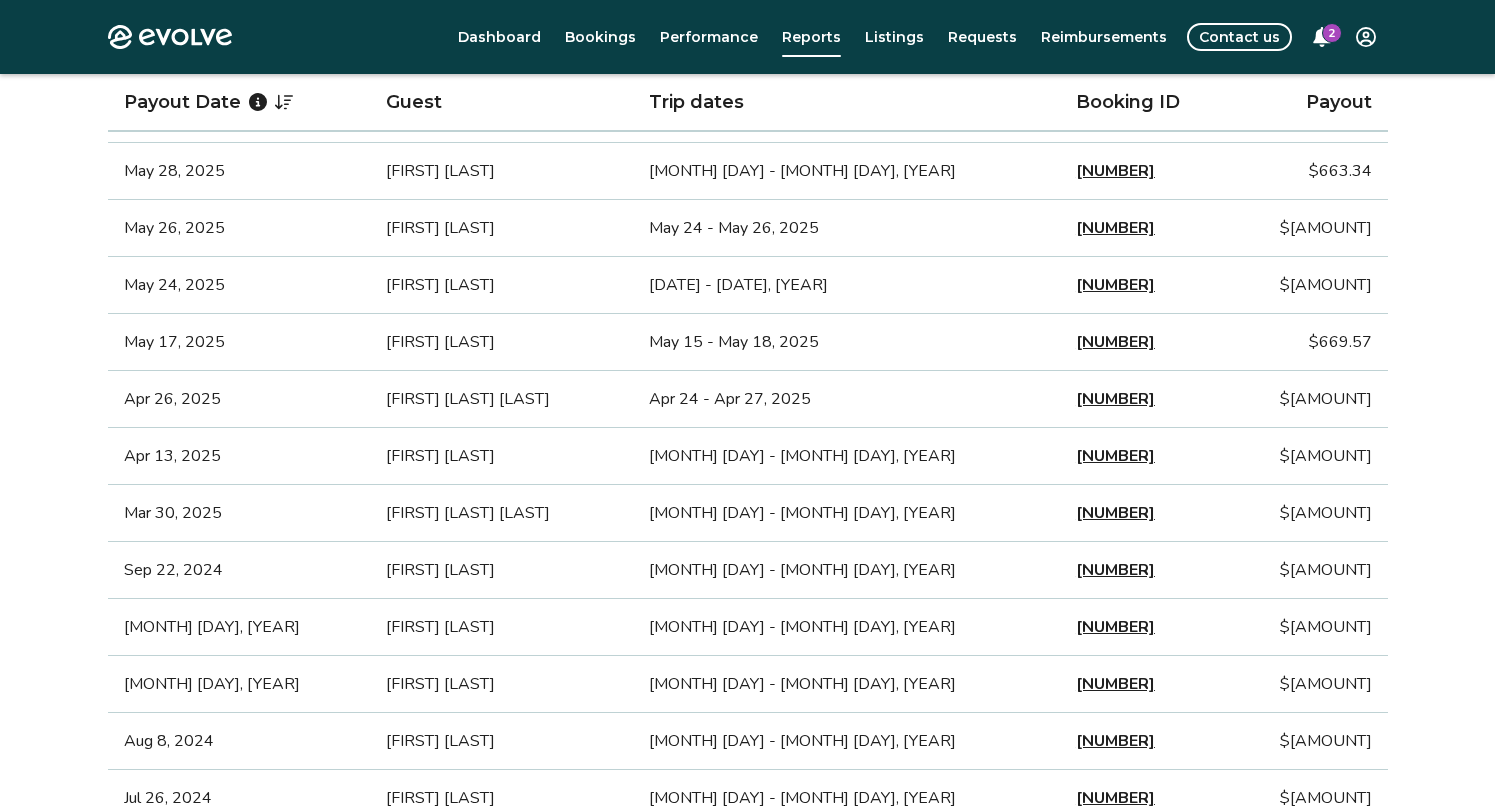 click on "Apr 13, 2025" at bounding box center (239, 456) 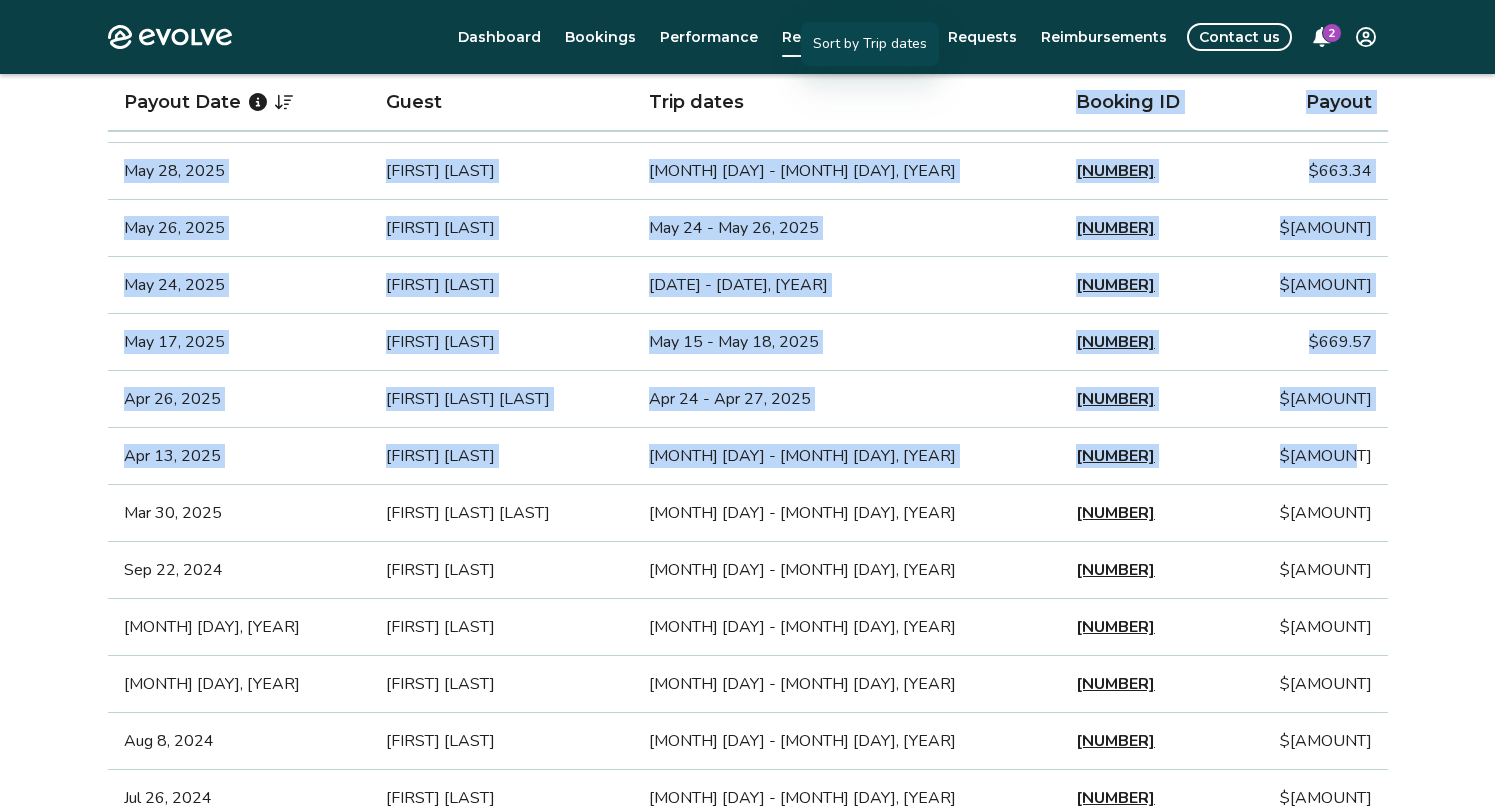 drag, startPoint x: 1370, startPoint y: 455, endPoint x: 855, endPoint y: 117, distance: 616.01056 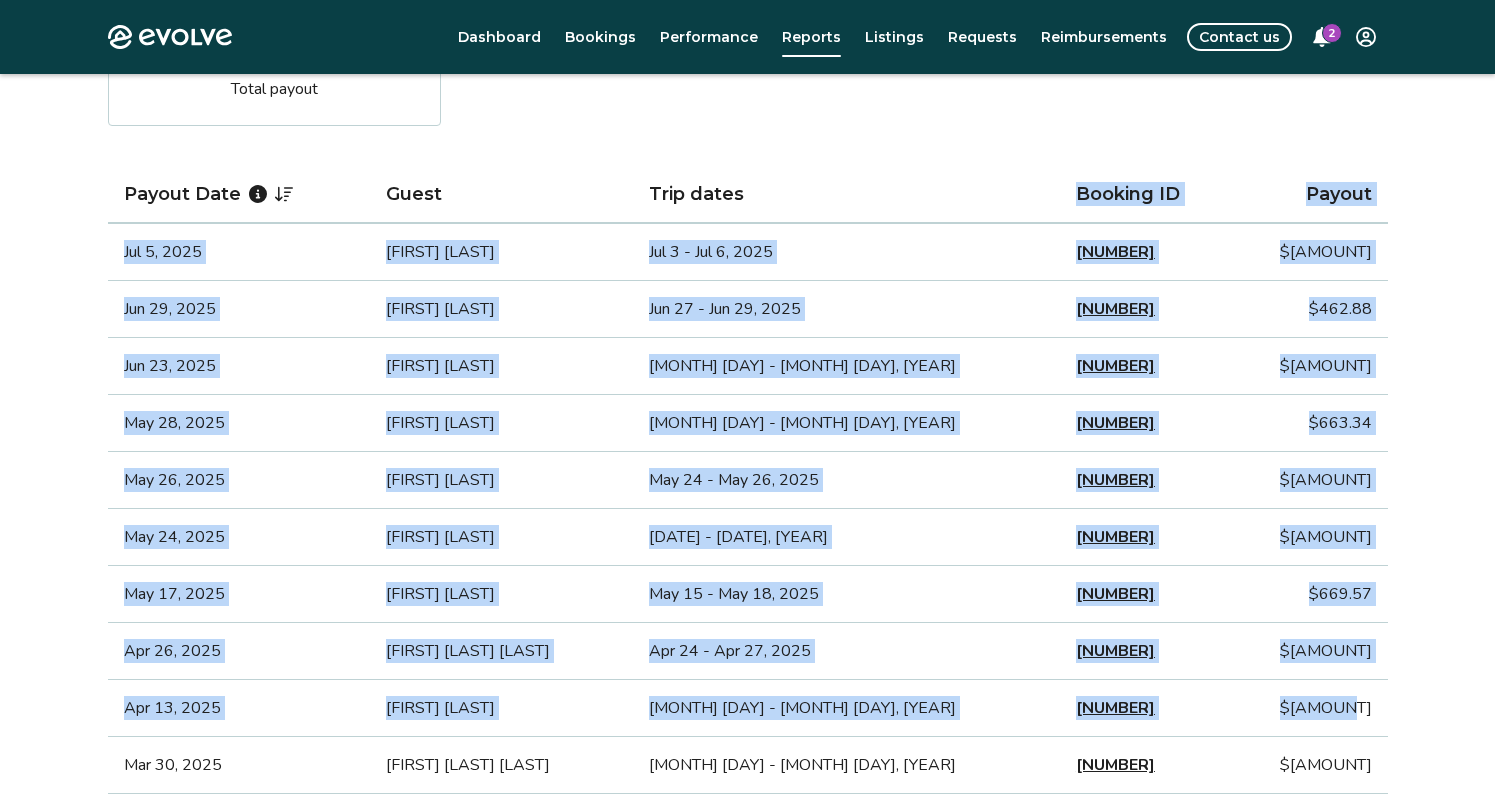 scroll, scrollTop: 412, scrollLeft: 0, axis: vertical 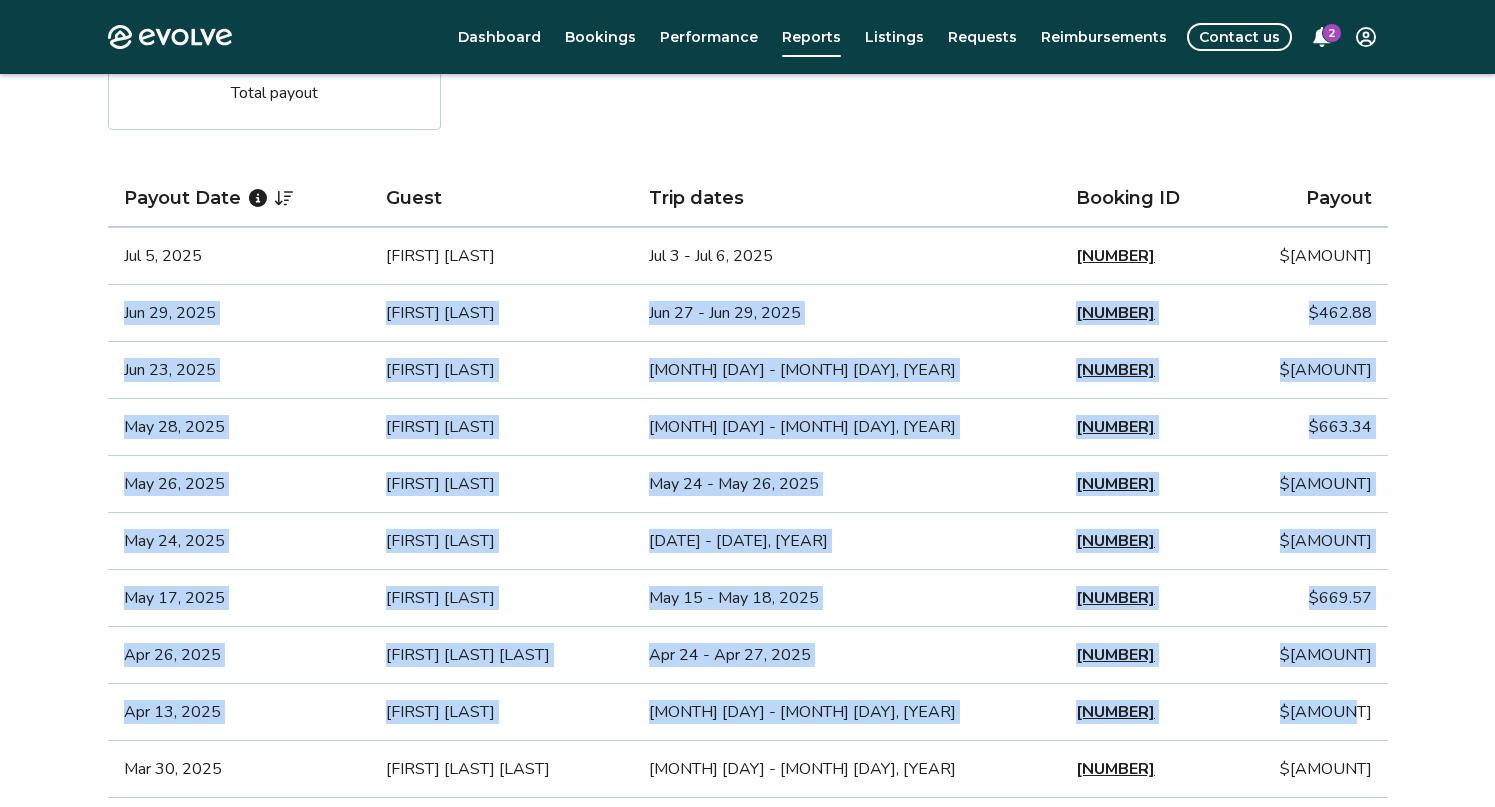 click on "Jun 29, 2025" at bounding box center [239, 313] 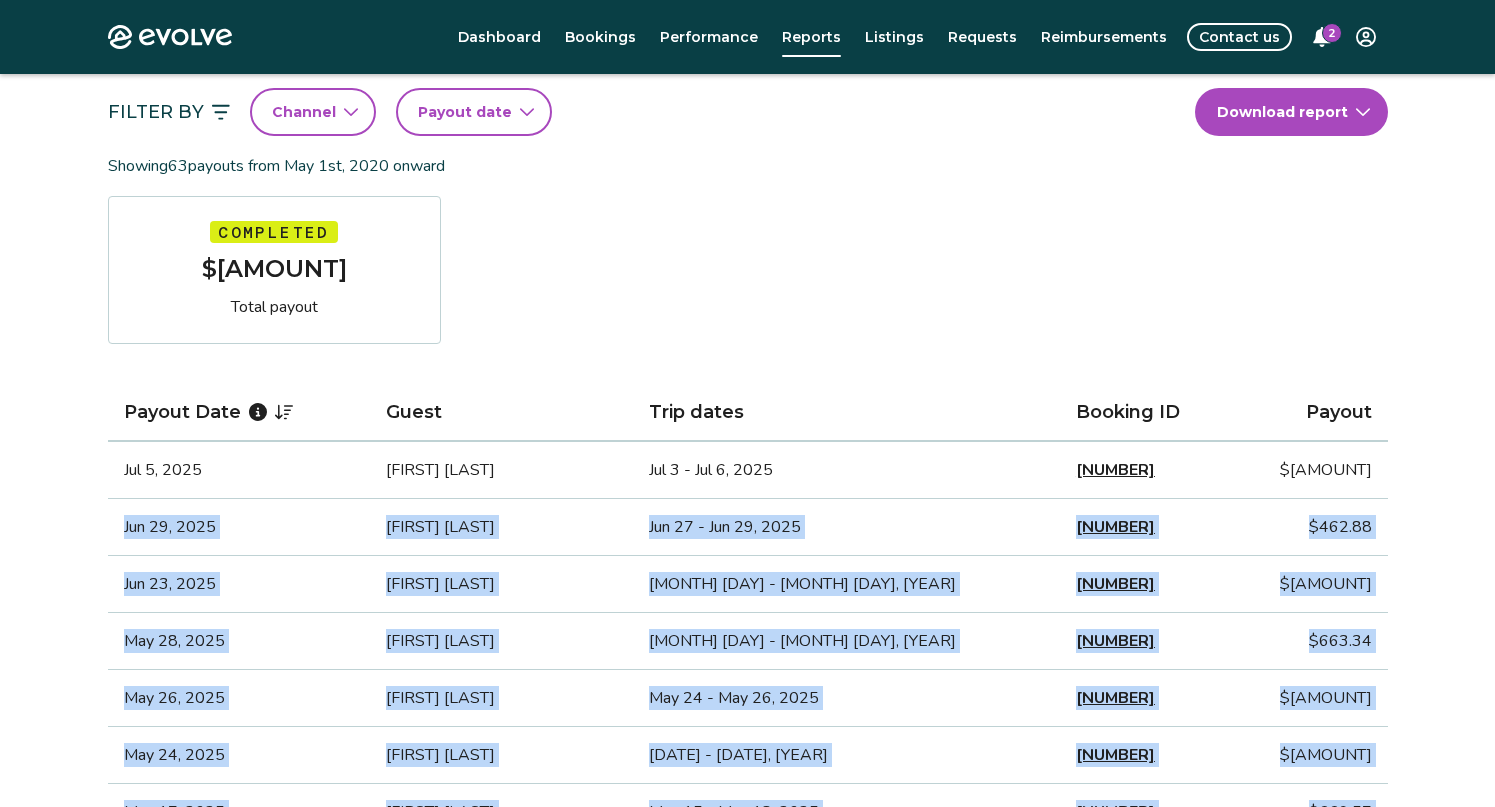 scroll, scrollTop: 0, scrollLeft: 0, axis: both 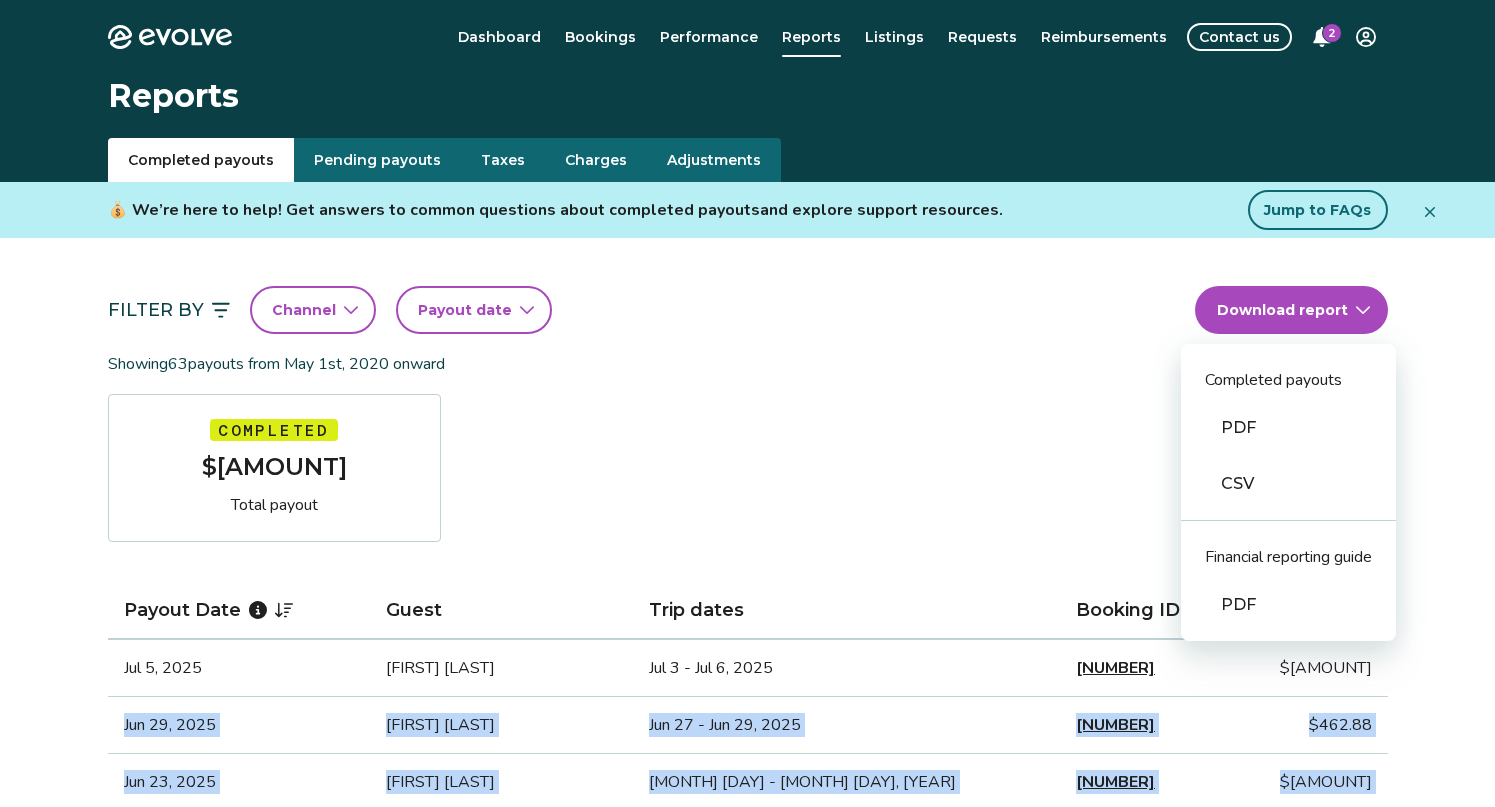 click on "Evolve Dashboard Bookings Performance Reports Listings Requests Reimbursements Contact us 2 Reports Completed payouts Pending payouts Taxes Charges Adjustments 💰 We’re here to help! Get answers to common questions about   completed payouts  and explore support resources. Jump to FAQs Filter By  Channel Payout date Download   report Completed payouts PDF CSV Financial reporting guide PDF Showing  63  payouts   from [MONTH] [DAY], [YEAR] onward Completed $[AMOUNT] Total payout Payout Date Guest Trip dates Booking ID Payout [MONTH] [DAY], [YEAR] [FIRST] [LAST] [MONTH] [DAY] - [MONTH] [DAY], [YEAR] [NUMBER] $[AMOUNT] [MONTH] [DAY], [YEAR] [FIRST] [LAST] [MONTH] - [MONTH] [DAY], [YEAR] [NUMBER] $[AMOUNT] [MONTH] [DAY], [YEAR] [FIRST] [LAST] [MONTH] [DAY] - [MONTH] [DAY], [YEAR] [NUMBER] $[AMOUNT] [MONTH] [DAY], [YEAR] [FIRST] [LAST] [MONTH] [DAY] - [MONTH] [DAY], [YEAR] [NUMBER] $[AMOUNT] [MONTH] [DAY], [YEAR] [FIRST] [LAST] [MONTH] [DAY] - [MONTH] [DAY], [YEAR] [NUMBER] $[AMOUNT] [MONTH] [DAY], [YEAR] [FIRST] [LAST] [MONTH] [DAY] - [MONTH] [DAY], [YEAR] [NUMBER] $[AMOUNT] [MONTH] [DAY], [YEAR] [FIRST] [LAST] [MONTH] [DAY] - [MONTH] [DAY], [YEAR] [NUMBER] $[AMOUNT] [MONTH] [DAY], [YEAR] [FIRST] [LAST] [MONTH] [DAY] - [MONTH] [DAY], [YEAR] [NUMBER] $[AMOUNT]" at bounding box center (747, 1297) 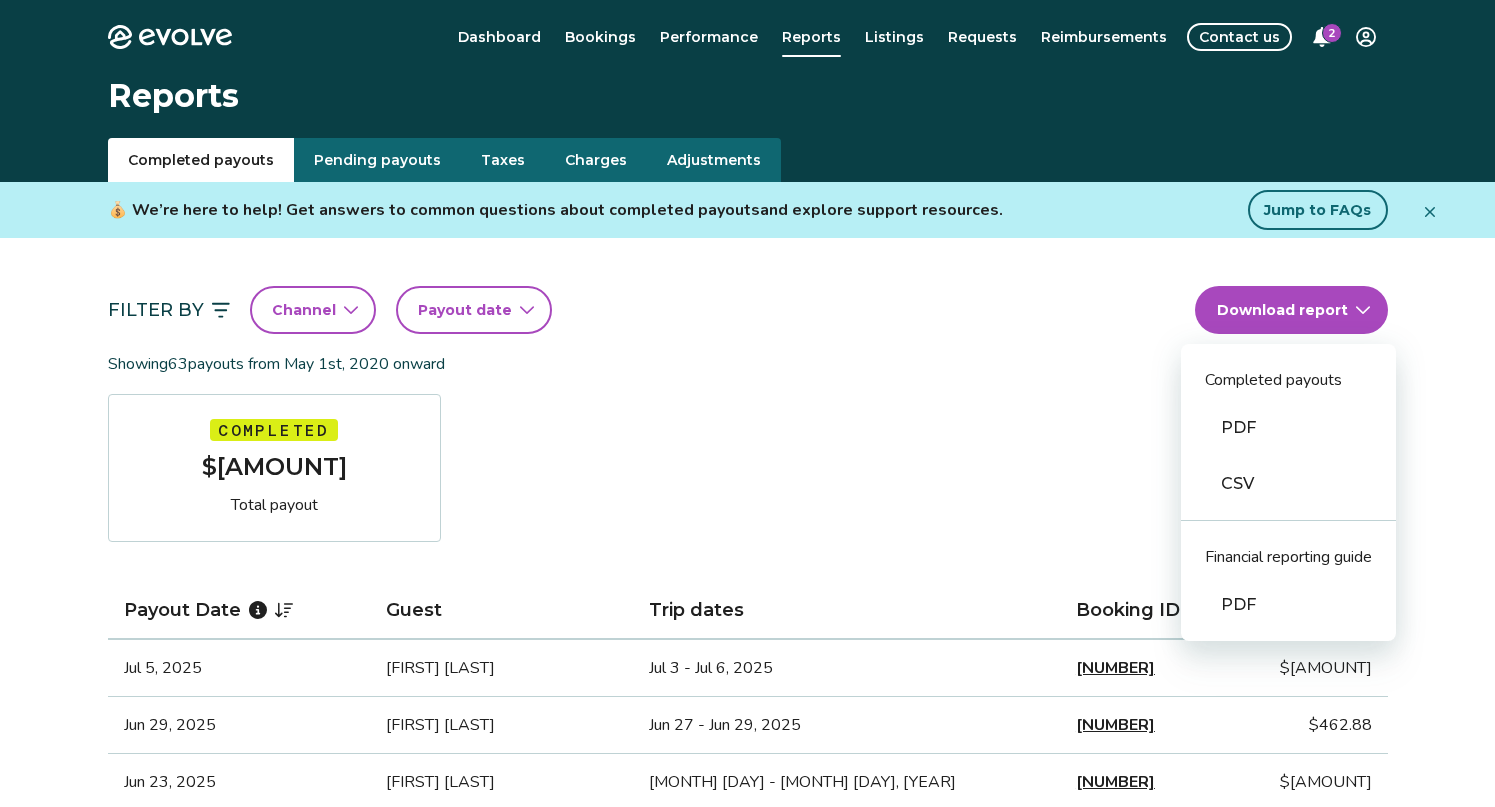 click on "PDF" at bounding box center (1288, 428) 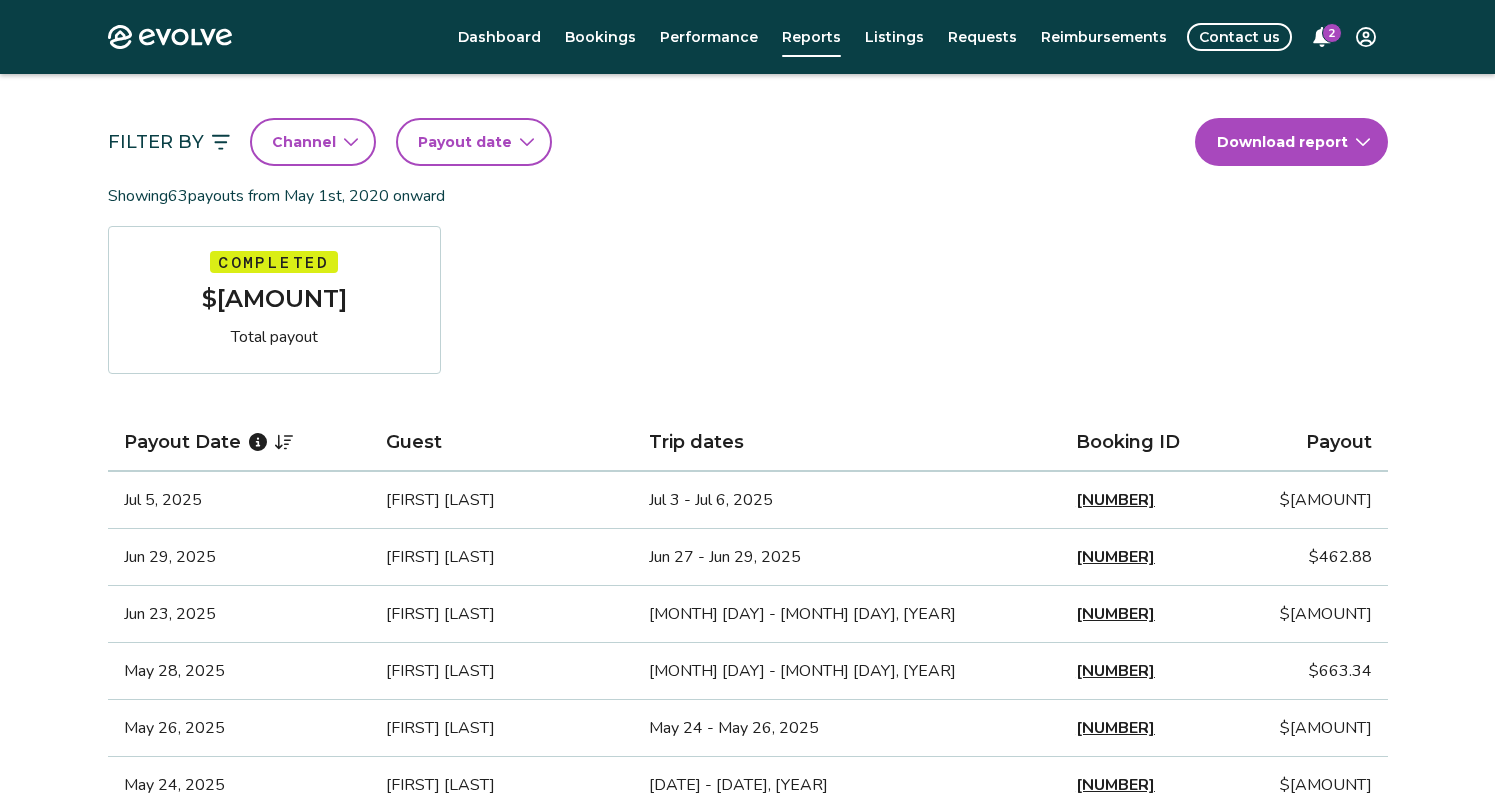 scroll, scrollTop: 0, scrollLeft: 0, axis: both 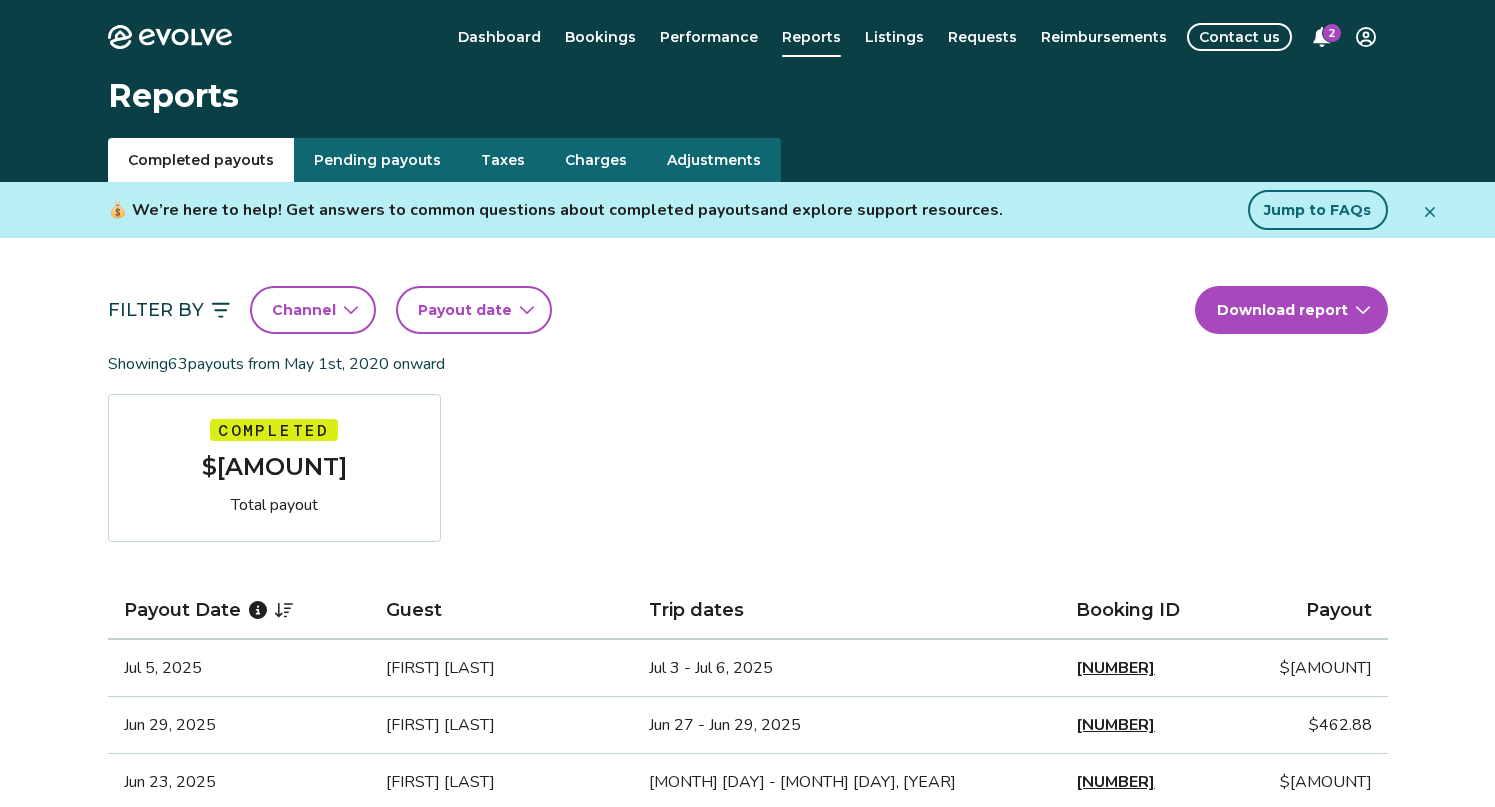 click on "Showing  63  payouts   from [MONTH] [DAY], [YEAR] onward" at bounding box center [280, 364] 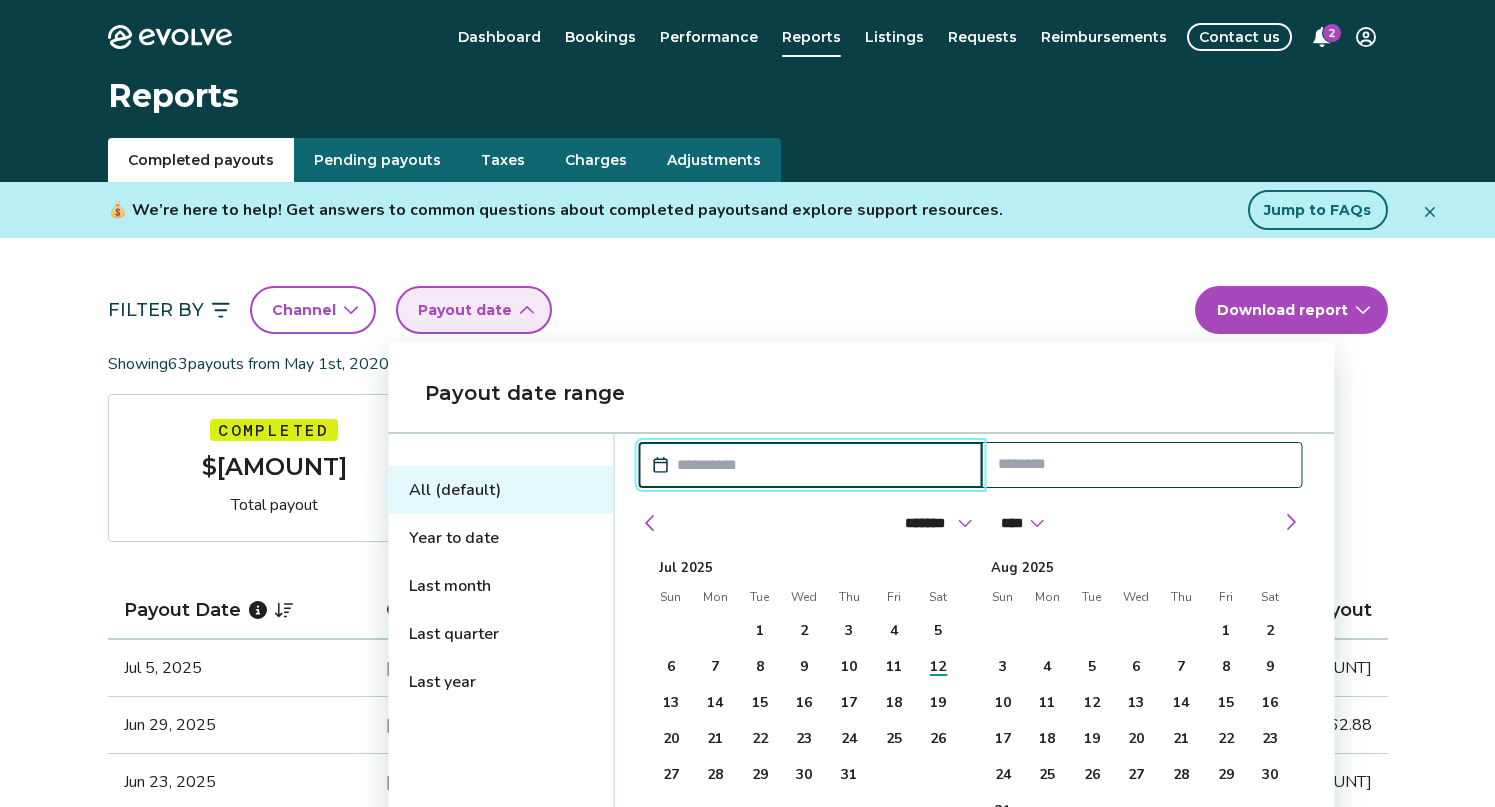 click on "Filter By  Channel Payout date Download   report" at bounding box center [748, 310] 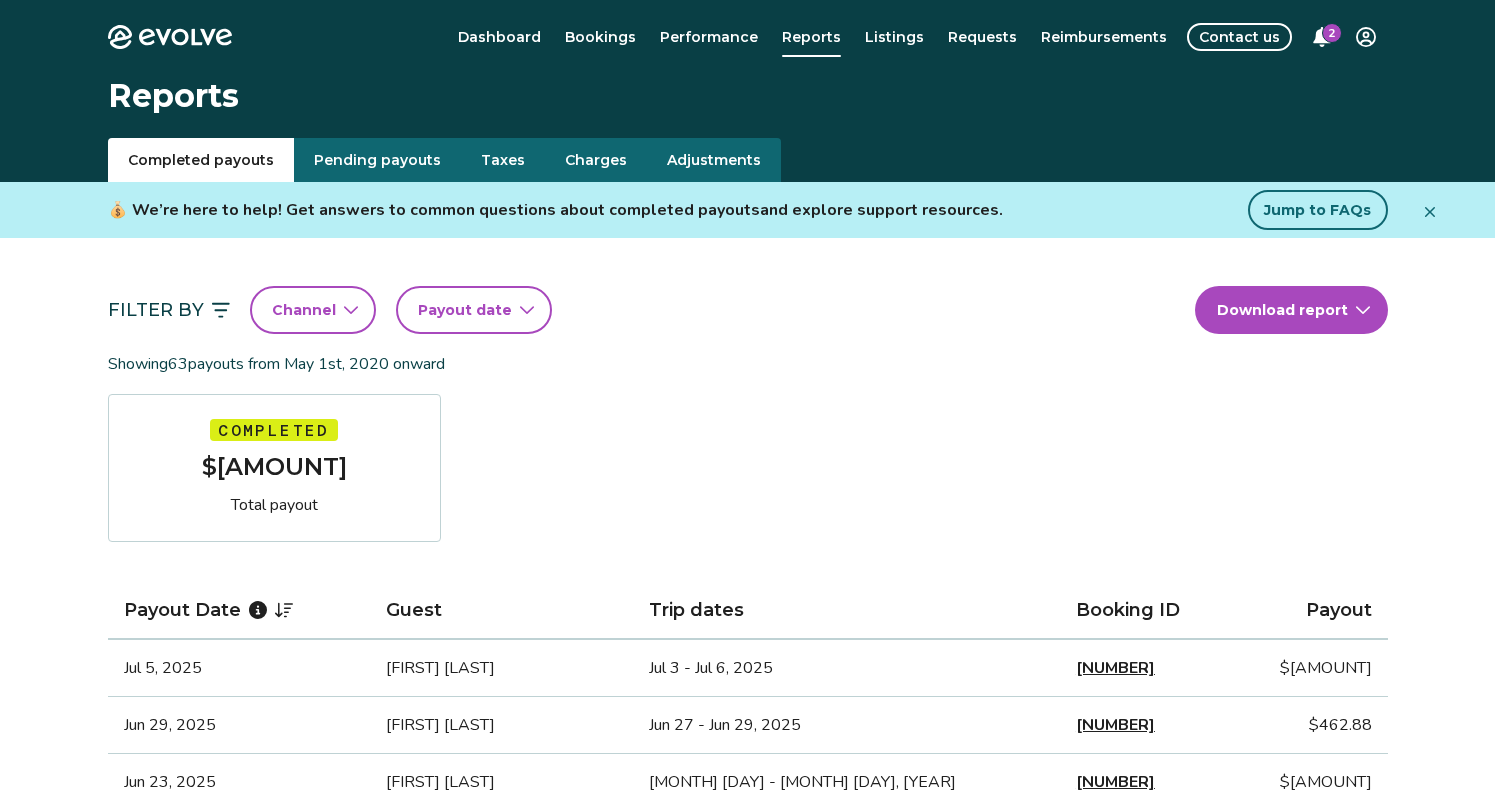 click 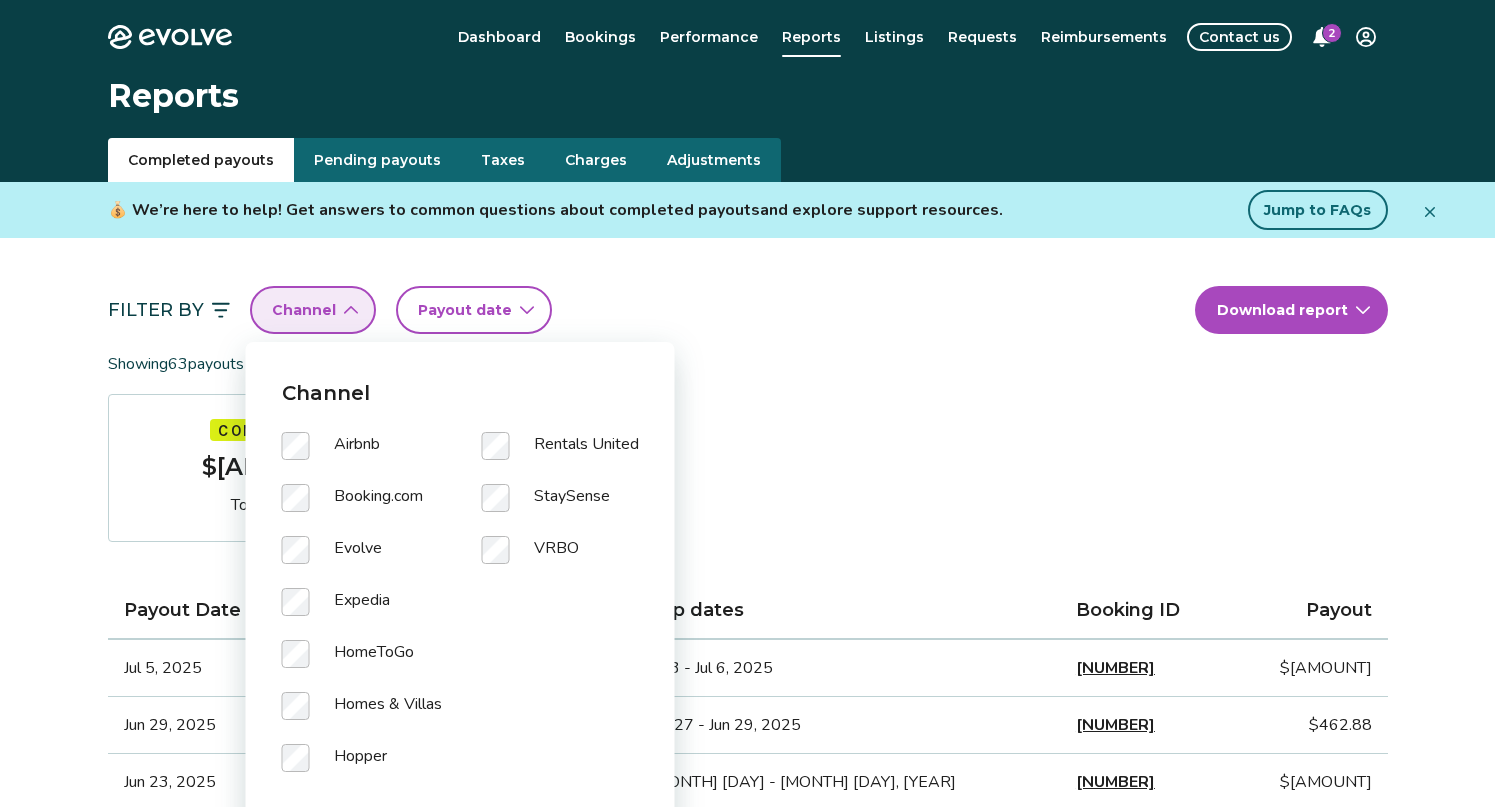 click 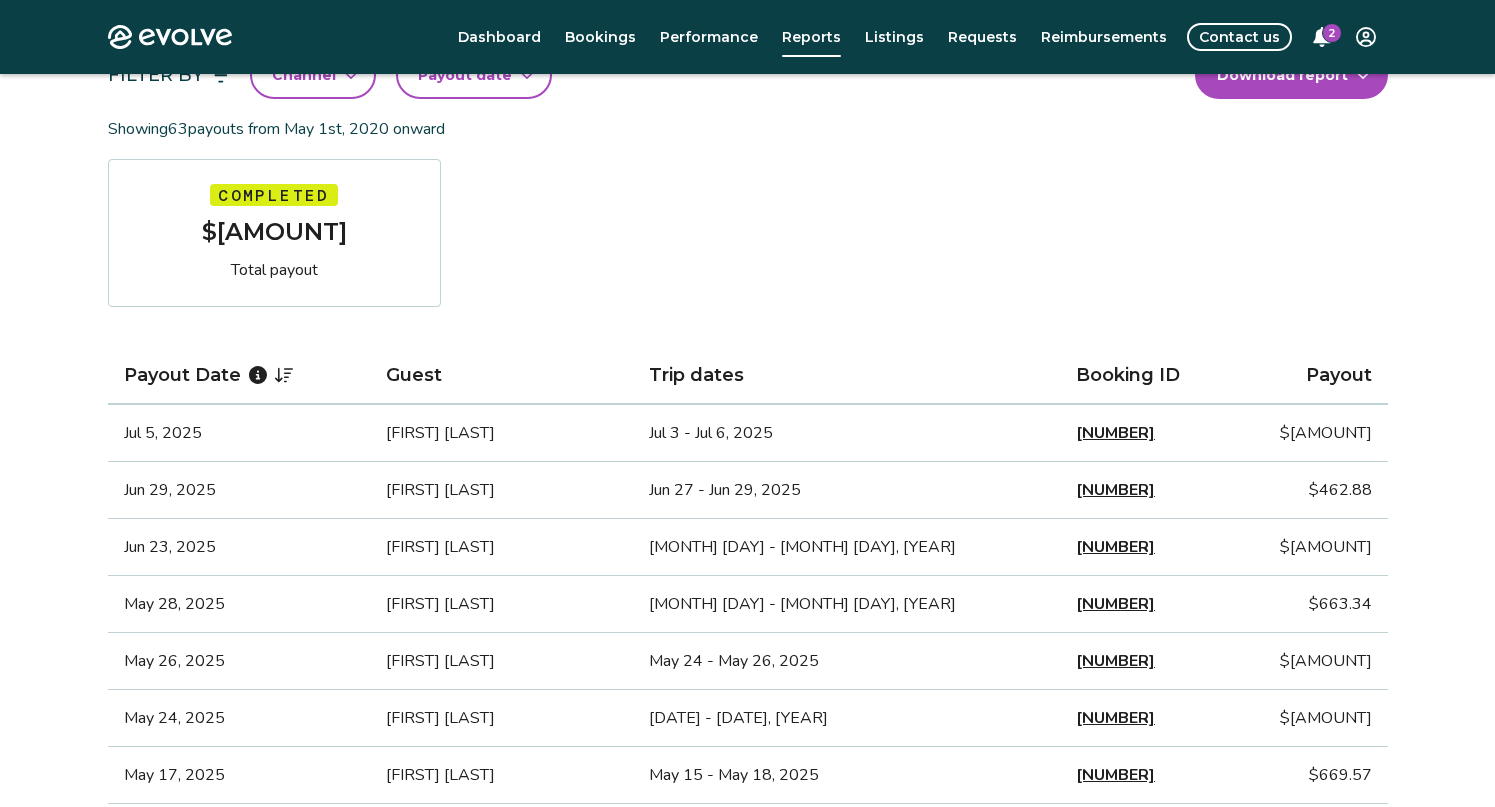 scroll, scrollTop: 0, scrollLeft: 0, axis: both 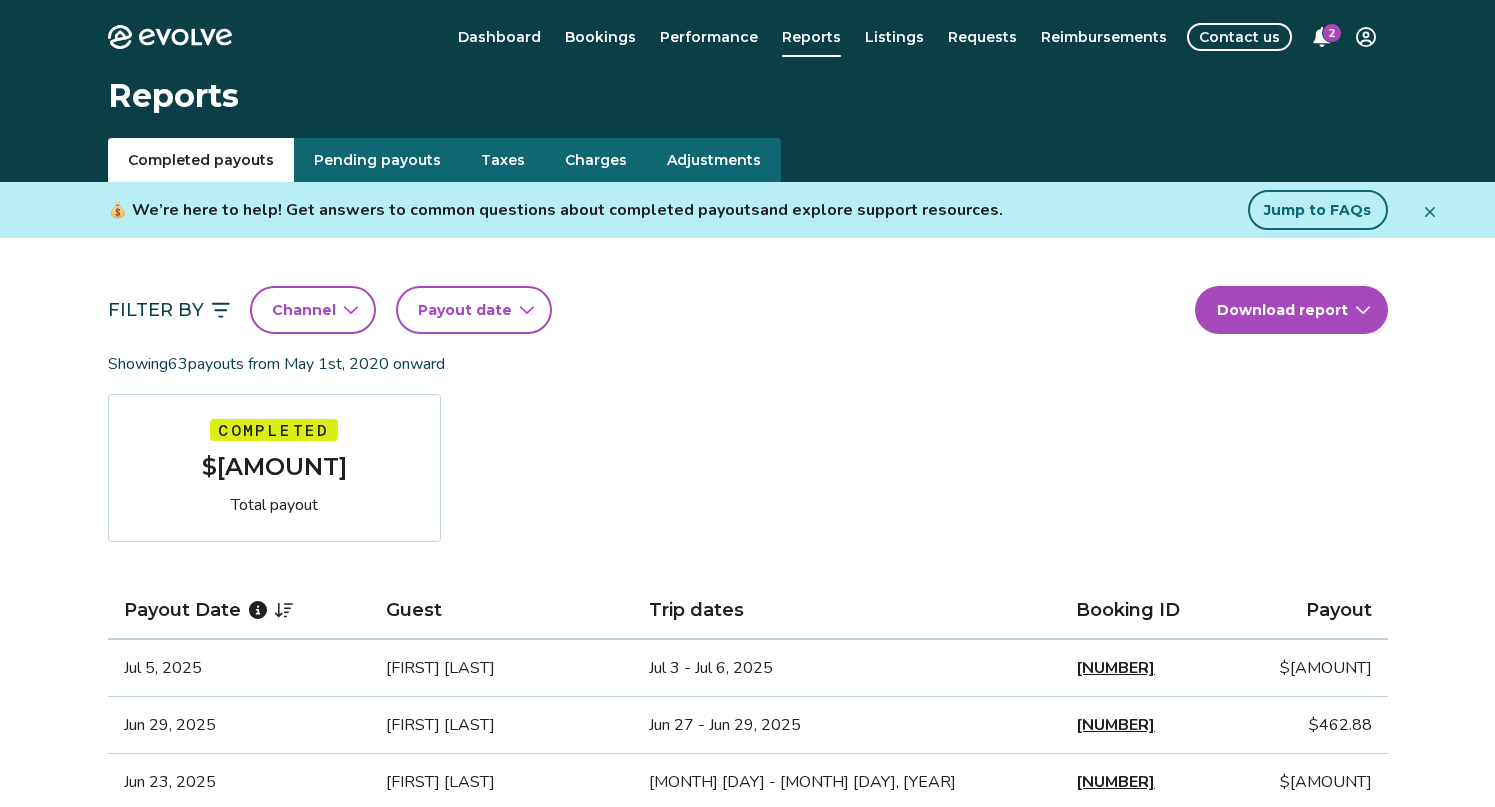 click on "Showing  63  payouts   from [MONTH] [DAY], [YEAR] onward" at bounding box center (748, 364) 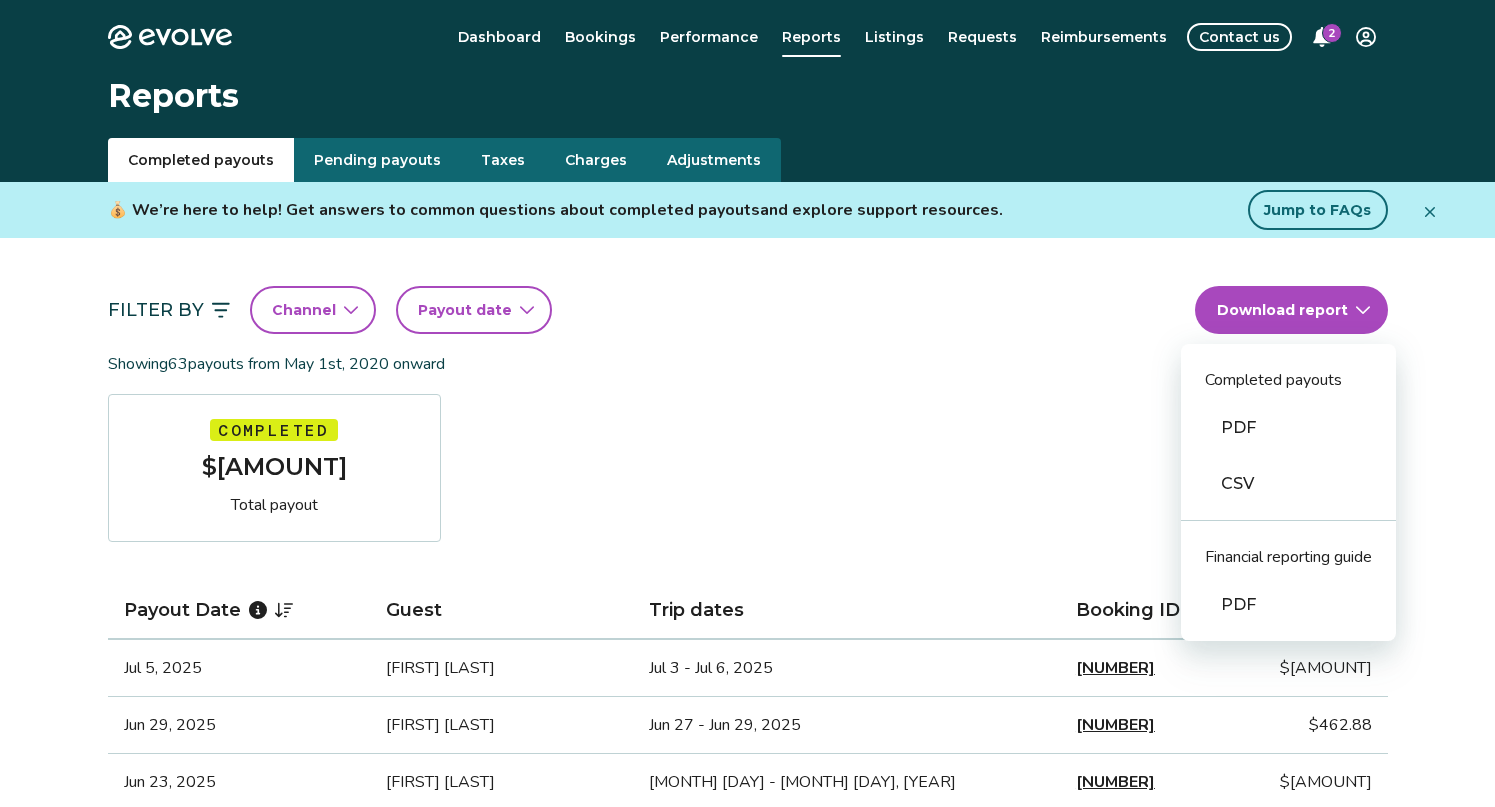 click on "Evolve Dashboard Bookings Performance Reports Listings Requests Reimbursements Contact us 2 Reports Completed payouts Pending payouts Taxes Charges Adjustments 💰 We’re here to help! Get answers to common questions about   completed payouts  and explore support resources. Jump to FAQs Filter By  Channel Payout date Download   report Completed payouts PDF CSV Financial reporting guide PDF Showing  63  payouts   from [MONTH] [DAY], [YEAR] onward Completed $[AMOUNT] Total payout Payout Date Guest Trip dates Booking ID Payout [MONTH] [DAY], [YEAR] [FIRST] [LAST] [MONTH] [DAY] - [MONTH] [DAY], [YEAR] [NUMBER] $[AMOUNT] [MONTH] [DAY], [YEAR] [FIRST] [LAST] [MONTH] - [MONTH] [DAY], [YEAR] [NUMBER] $[AMOUNT] [MONTH] [DAY], [YEAR] [FIRST] [LAST] [MONTH] [DAY] - [MONTH] [DAY], [YEAR] [NUMBER] $[AMOUNT] [MONTH] [DAY], [YEAR] [FIRST] [LAST] [MONTH] [DAY] - [MONTH] [DAY], [YEAR] [NUMBER] $[AMOUNT] [MONTH] [DAY], [YEAR] [FIRST] [LAST] [MONTH] [DAY] - [MONTH] [DAY], [YEAR] [NUMBER] $[AMOUNT] [MONTH] [DAY], [YEAR] [FIRST] [LAST] [MONTH] [DAY] - [MONTH] [DAY], [YEAR] [NUMBER] $[AMOUNT] [MONTH] [DAY], [YEAR] [FIRST] [LAST] [MONTH] [DAY] - [MONTH] [DAY], [YEAR] [NUMBER] $[AMOUNT] [MONTH] [DAY], [YEAR] [FIRST] [LAST] [MONTH] [DAY] - [MONTH] [DAY], [YEAR] [NUMBER] $[AMOUNT]" at bounding box center [747, 1297] 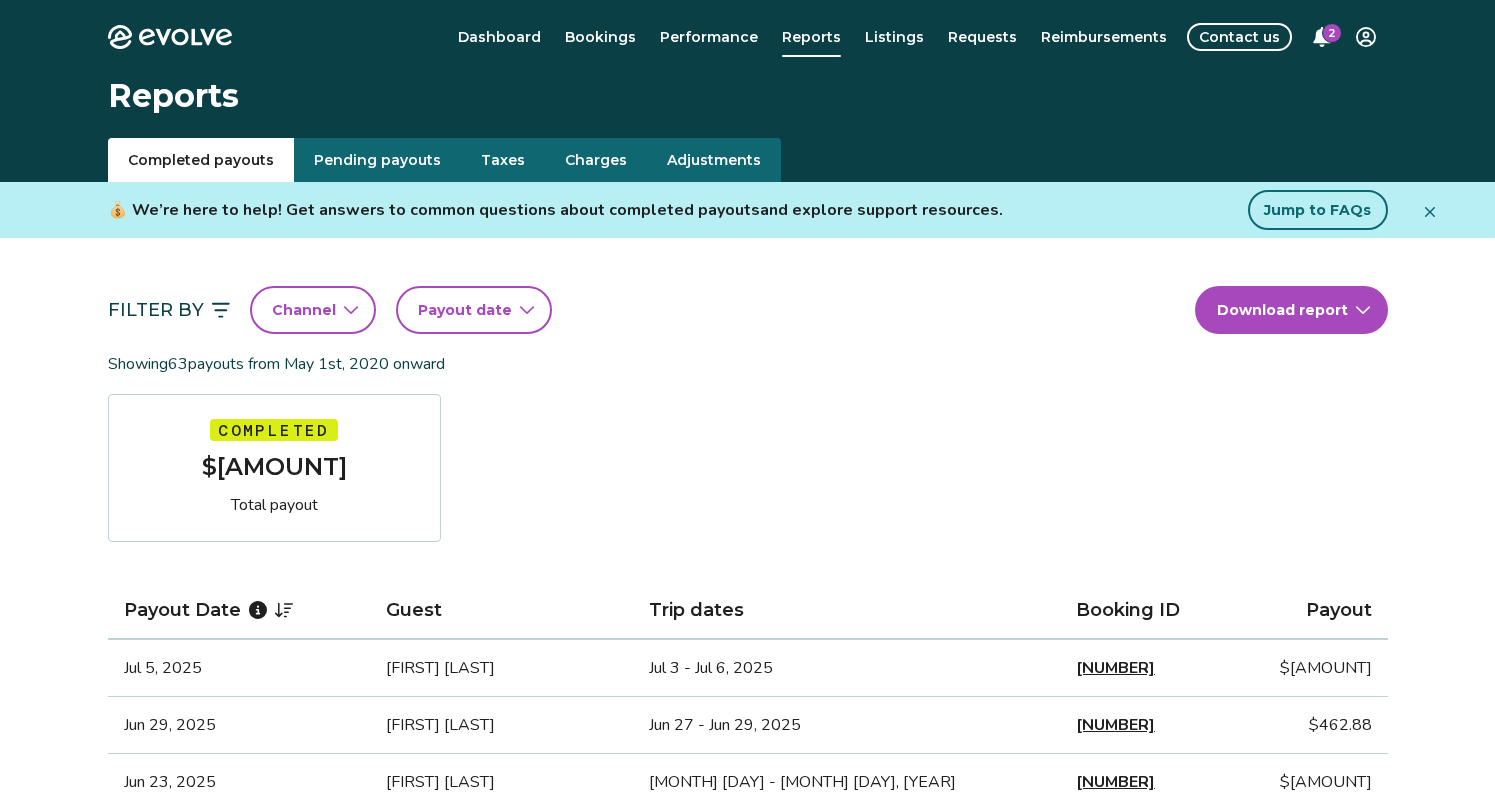 click on "Evolve Dashboard Bookings Performance Reports Listings Requests Reimbursements Contact us 2 Reports Completed payouts Pending payouts Taxes Charges Adjustments 💰 We’re here to help! Get answers to common questions about   completed payouts  and explore support resources. Jump to FAQs Filter By  Channel Payout date Download   report Showing  63  payouts   from [MONTH] [DAY], [YEAR] onward Completed $[AMOUNT] Total payout Payout Date Guest Trip dates Booking ID Payout [MONTH] [DAY], [YEAR] [FIRST] [LAST] [MONTH] [DAY] - [MONTH] [DAY], [YEAR] [NUMBER] $[AMOUNT] [MONTH] [DAY], [YEAR] [FIRST] [LAST] [MONTH] [DAY] - [MONTH] [DAY], [YEAR] [NUMBER] $[AMOUNT] [MONTH] [DAY], [YEAR] [FIRST] [LAST] [MONTH] [DAY] - [MONTH] [DAY], [YEAR] [NUMBER] $[AMOUNT] [MONTH] [DAY], [YEAR] [FIRST] [LAST] [MONTH] [DAY] - [MONTH] [DAY], [YEAR] [NUMBER] $[AMOUNT] [MONTH] [DAY], [YEAR] [FIRST] [LAST] [MONTH] [DAY] - [MONTH] [DAY], [YEAR] [NUMBER] $[AMOUNT] [MONTH] [DAY], [YEAR] [FIRST] [LAST] [MONTH] [DAY] - [MONTH] [DAY], [YEAR] [NUMBER] $[AMOUNT] [MONTH] [DAY], [YEAR] [FIRST] [LAST] [MONTH] [DAY] - [MONTH] [DAY], [YEAR] [NUMBER] $[AMOUNT] [MONTH] [DAY], [YEAR] [FIRST] [LAST] [MONTH] [DAY] - [MONTH] [DAY], [YEAR] [NUMBER] $[AMOUNT] [MONTH] [DAY], [YEAR] [FIRST] [LAST] [MONTH] [DAY] - [MONTH] [DAY], [YEAR] [NUMBER] $[AMOUNT] [MONTH] [DAY], [YEAR] [NUMBER]" at bounding box center [747, 1297] 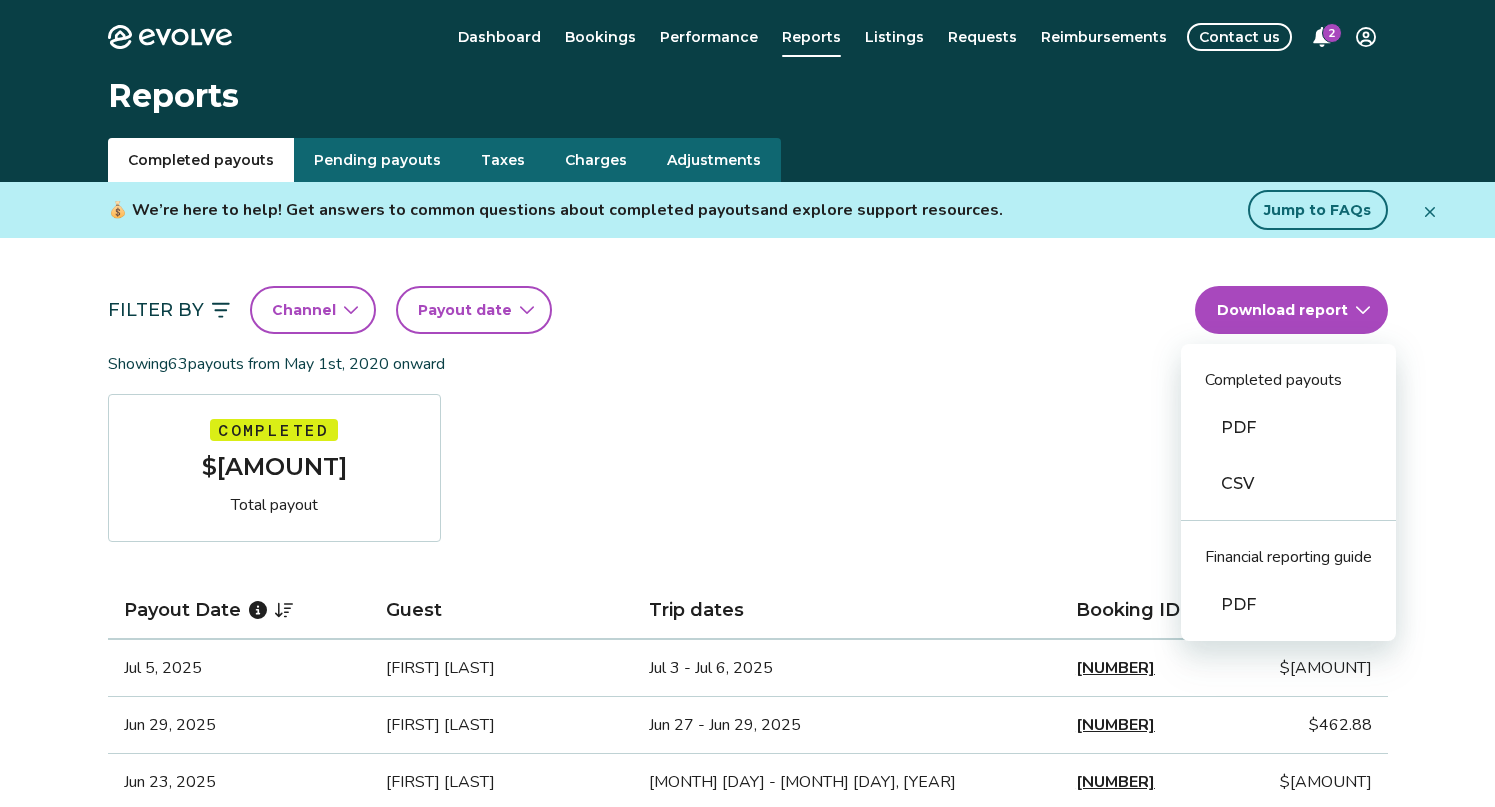 click on "Evolve Dashboard Bookings Performance Reports Listings Requests Reimbursements Contact us 2 Reports Completed payouts Pending payouts Taxes Charges Adjustments 💰 We’re here to help! Get answers to common questions about   completed payouts  and explore support resources. Jump to FAQs Filter By  Channel Payout date Download   report Completed payouts PDF CSV Financial reporting guide PDF Showing  63  payouts   from [MONTH] [DAY], [YEAR] onward Completed $[AMOUNT] Total payout Payout Date Guest Trip dates Booking ID Payout [MONTH] [DAY], [YEAR] [FIRST] [LAST] [MONTH] [DAY] - [MONTH] [DAY], [YEAR] [NUMBER] $[AMOUNT] [MONTH] [DAY], [YEAR] [FIRST] [LAST] [MONTH] - [MONTH] [DAY], [YEAR] [NUMBER] $[AMOUNT] [MONTH] [DAY], [YEAR] [FIRST] [LAST] [MONTH] [DAY] - [MONTH] [DAY], [YEAR] [NUMBER] $[AMOUNT] [MONTH] [DAY], [YEAR] [FIRST] [LAST] [MONTH] [DAY] - [MONTH] [DAY], [YEAR] [NUMBER] $[AMOUNT] [MONTH] [DAY], [YEAR] [FIRST] [LAST] [MONTH] [DAY] - [MONTH] [DAY], [YEAR] [NUMBER] $[AMOUNT] [MONTH] [DAY], [YEAR] [FIRST] [LAST] [MONTH] [DAY] - [MONTH] [DAY], [YEAR] [NUMBER] $[AMOUNT] [MONTH] [DAY], [YEAR] [FIRST] [LAST] [MONTH] [DAY] - [MONTH] [DAY], [YEAR] [NUMBER] $[AMOUNT] [MONTH] [DAY], [YEAR] [FIRST] [LAST] [MONTH] [DAY] - [MONTH] [DAY], [YEAR] [NUMBER] $[AMOUNT]" at bounding box center [747, 1297] 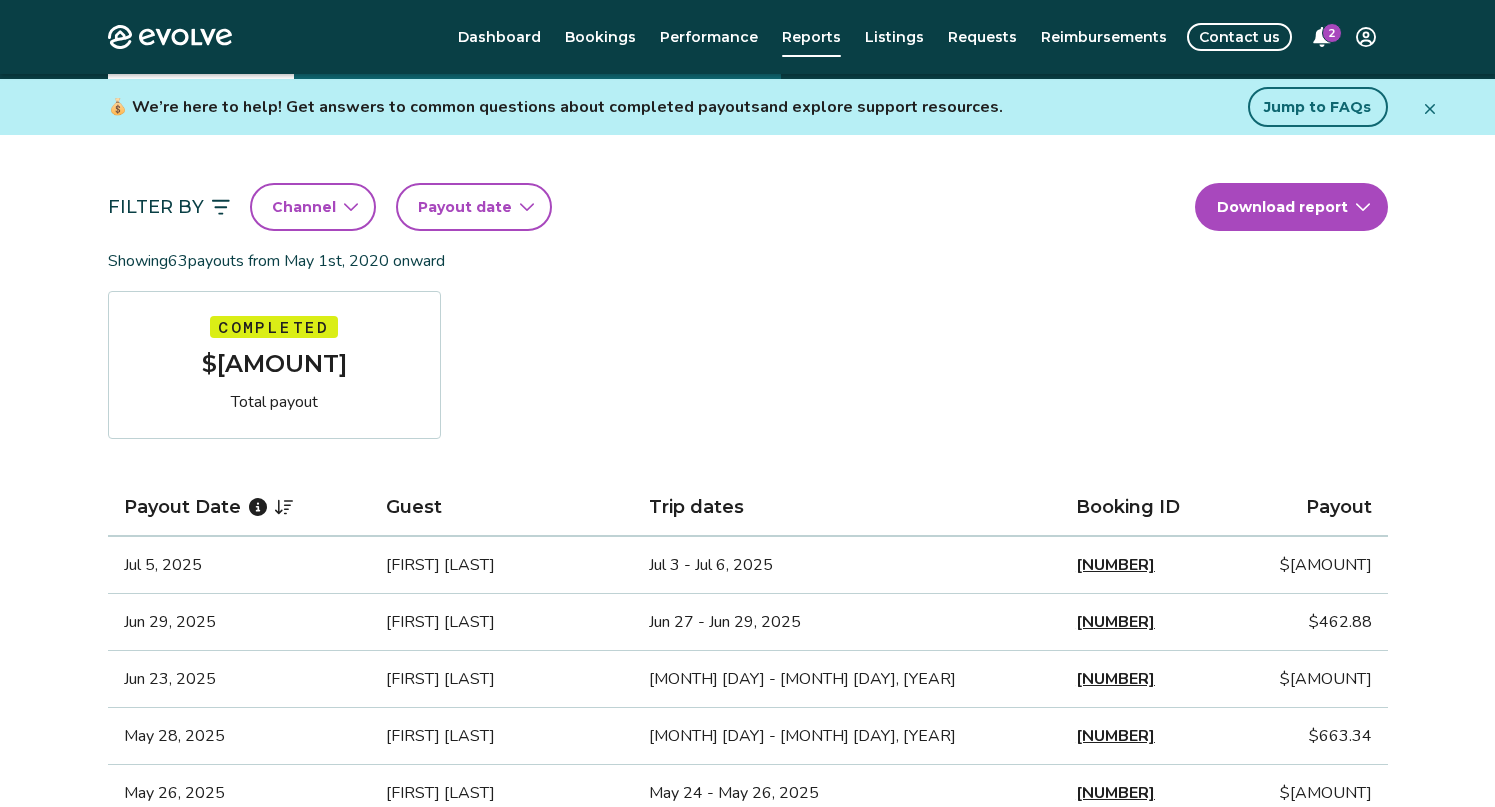 scroll, scrollTop: 70, scrollLeft: 0, axis: vertical 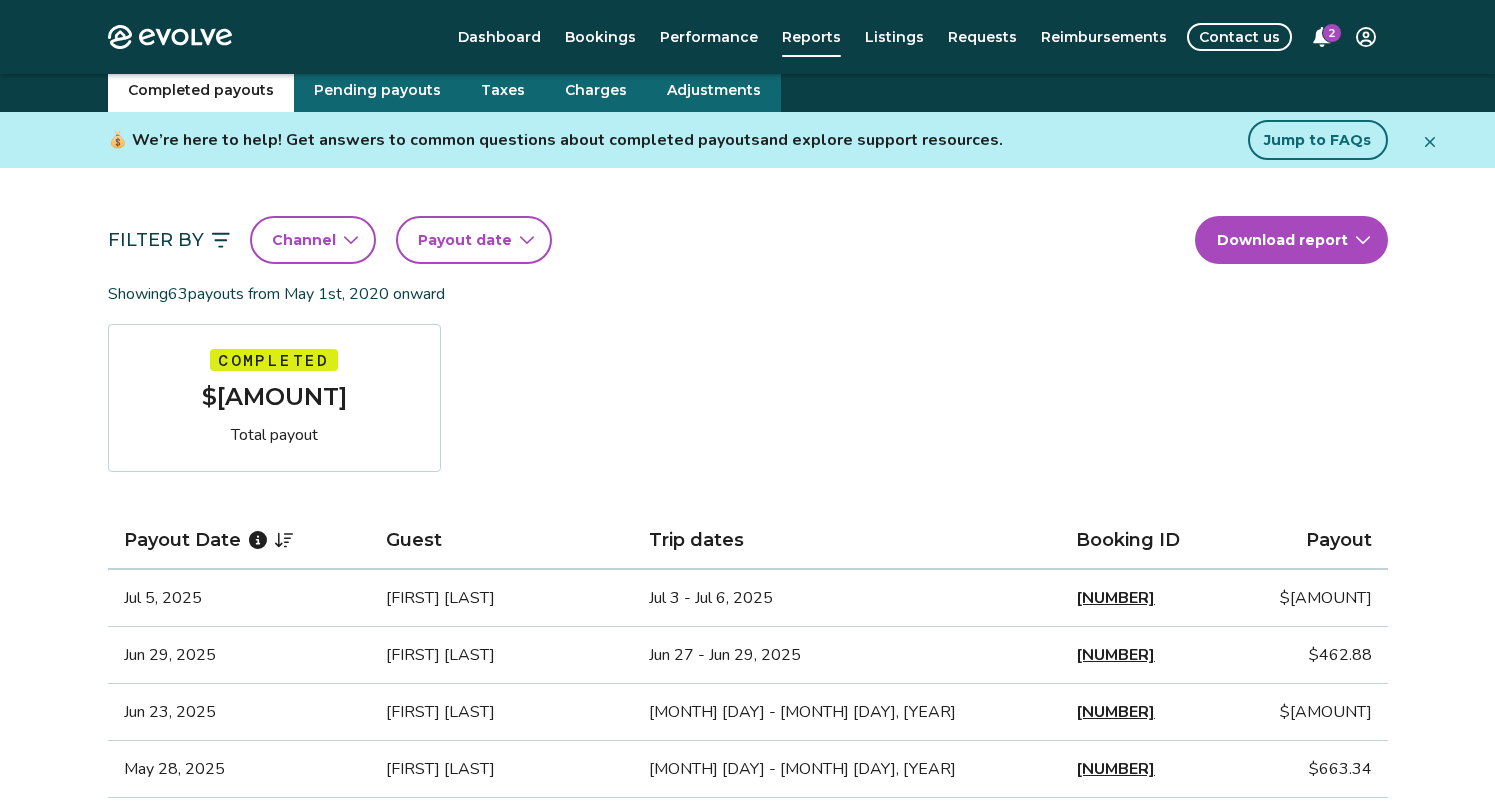 click on "Evolve Dashboard Bookings Performance Reports Listings Requests Reimbursements Contact us 2 Reports Completed payouts Pending payouts Taxes Charges Adjustments 💰 We’re here to help! Get answers to common questions about   completed payouts  and explore support resources. Jump to FAQs Filter By  Channel Payout date Download   report Showing  63  payouts   from [MONTH] [DAY], [YEAR] onward Completed $[AMOUNT] Total payout Payout Date Guest Trip dates Booking ID Payout [MONTH] [DAY], [YEAR] [FIRST] [LAST] [MONTH] [DAY] - [MONTH] [DAY], [YEAR] [NUMBER] $[AMOUNT] [MONTH] [DAY], [YEAR] [FIRST] [LAST] [MONTH] [DAY] - [MONTH] [DAY], [YEAR] [NUMBER] $[AMOUNT] [MONTH] [DAY], [YEAR] [FIRST] [LAST] [MONTH] [DAY] - [MONTH] [DAY], [YEAR] [NUMBER] $[AMOUNT] [MONTH] [DAY], [YEAR] [FIRST] [LAST] [MONTH] [DAY] - [MONTH] [DAY], [YEAR] [NUMBER] $[AMOUNT] [MONTH] [DAY], [YEAR] [FIRST] [LAST] [MONTH] [DAY] - [MONTH] [DAY], [YEAR] [NUMBER] $[AMOUNT] [MONTH] [DAY], [YEAR] [FIRST] [LAST] [MONTH] [DAY] - [MONTH] [DAY], [YEAR] [NUMBER] $[AMOUNT] [MONTH] [DAY], [YEAR] [FIRST] [LAST] [MONTH] [DAY] - [MONTH] [DAY], [YEAR] [NUMBER] $[AMOUNT] [MONTH] [DAY], [YEAR] [FIRST] [LAST] [MONTH] [DAY] - [MONTH] [DAY], [YEAR] [NUMBER] $[AMOUNT] [MONTH] [DAY], [YEAR] [FIRST] [LAST] [MONTH] [DAY] - [MONTH] [DAY], [YEAR] [NUMBER] $[AMOUNT] [MONTH] [DAY], [YEAR] [NUMBER]" at bounding box center (747, 1227) 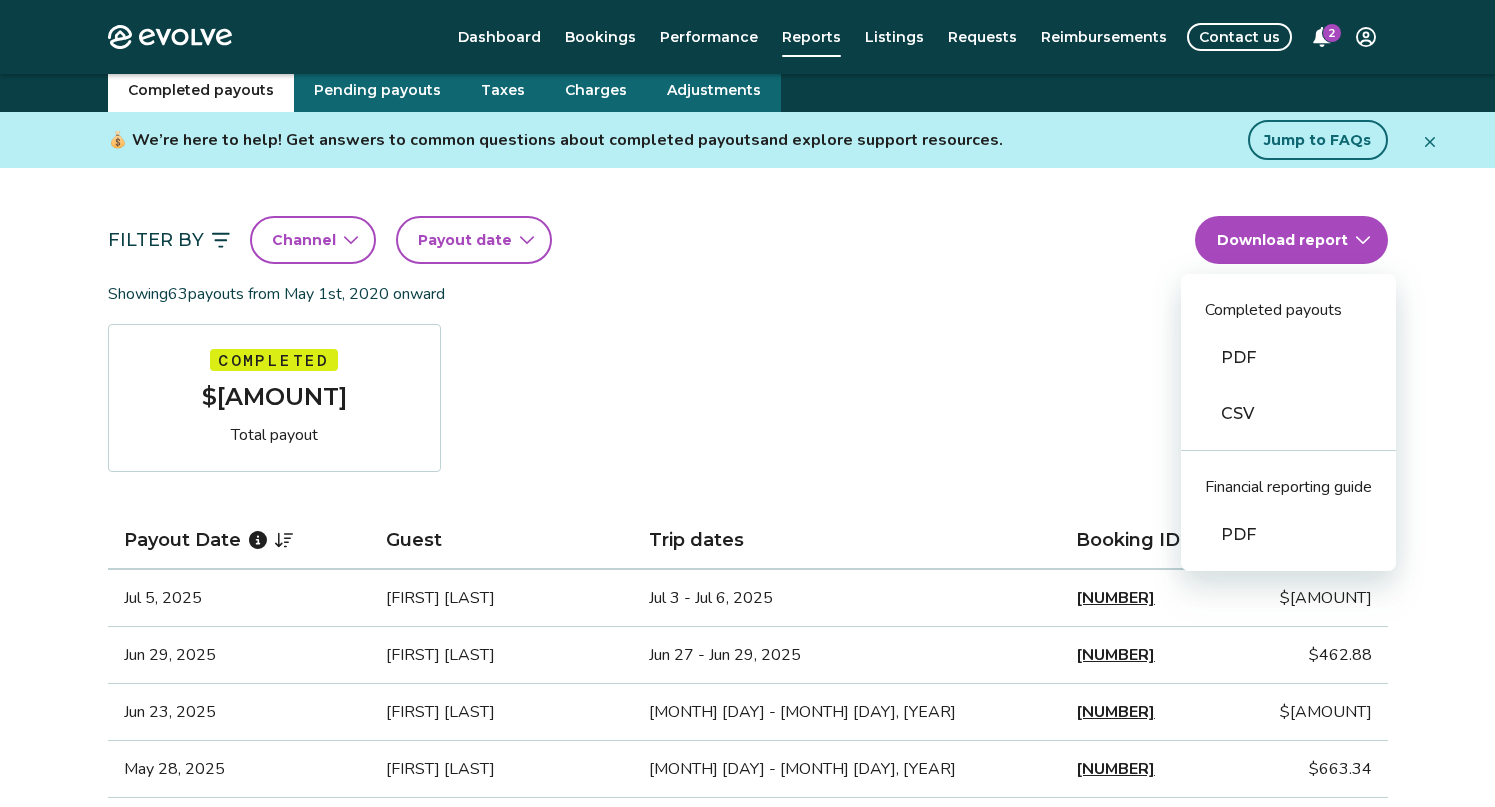 click on "Evolve Dashboard Bookings Performance Reports Listings Requests Reimbursements Contact us 2 Reports Completed payouts Pending payouts Taxes Charges Adjustments 💰 We’re here to help! Get answers to common questions about   completed payouts  and explore support resources. Jump to FAQs Filter By  Channel Payout date Download   report Completed payouts PDF CSV Financial reporting guide PDF Showing  63  payouts   from [MONTH] [DAY], [YEAR] onward Completed $[AMOUNT] Total payout Payout Date Guest Trip dates Booking ID Payout [MONTH] [DAY], [YEAR] [FIRST] [LAST] [MONTH] [DAY] - [MONTH] [DAY], [YEAR] [NUMBER] $[AMOUNT] [MONTH] [DAY], [YEAR] [FIRST] [LAST] [MONTH] - [MONTH] [DAY], [YEAR] [NUMBER] $[AMOUNT] [MONTH] [DAY], [YEAR] [FIRST] [LAST] [MONTH] [DAY] - [MONTH] [DAY], [YEAR] [NUMBER] $[AMOUNT] [MONTH] [DAY], [YEAR] [FIRST] [LAST] [MONTH] [DAY] - [MONTH] [DAY], [YEAR] [NUMBER] $[AMOUNT] [MONTH] [DAY], [YEAR] [FIRST] [LAST] [MONTH] [DAY] - [MONTH] [DAY], [YEAR] [NUMBER] $[AMOUNT] [MONTH] [DAY], [YEAR] [FIRST] [LAST] [MONTH] [DAY] - [MONTH] [DAY], [YEAR] [NUMBER] $[AMOUNT] [MONTH] [DAY], [YEAR] [FIRST] [LAST] [MONTH] [DAY] - [MONTH] [DAY], [YEAR] [NUMBER] $[AMOUNT] [MONTH] [DAY], [YEAR] [FIRST] [LAST] [MONTH] [DAY] - [MONTH] [DAY], [YEAR] [NUMBER] $[AMOUNT]" at bounding box center (747, 1227) 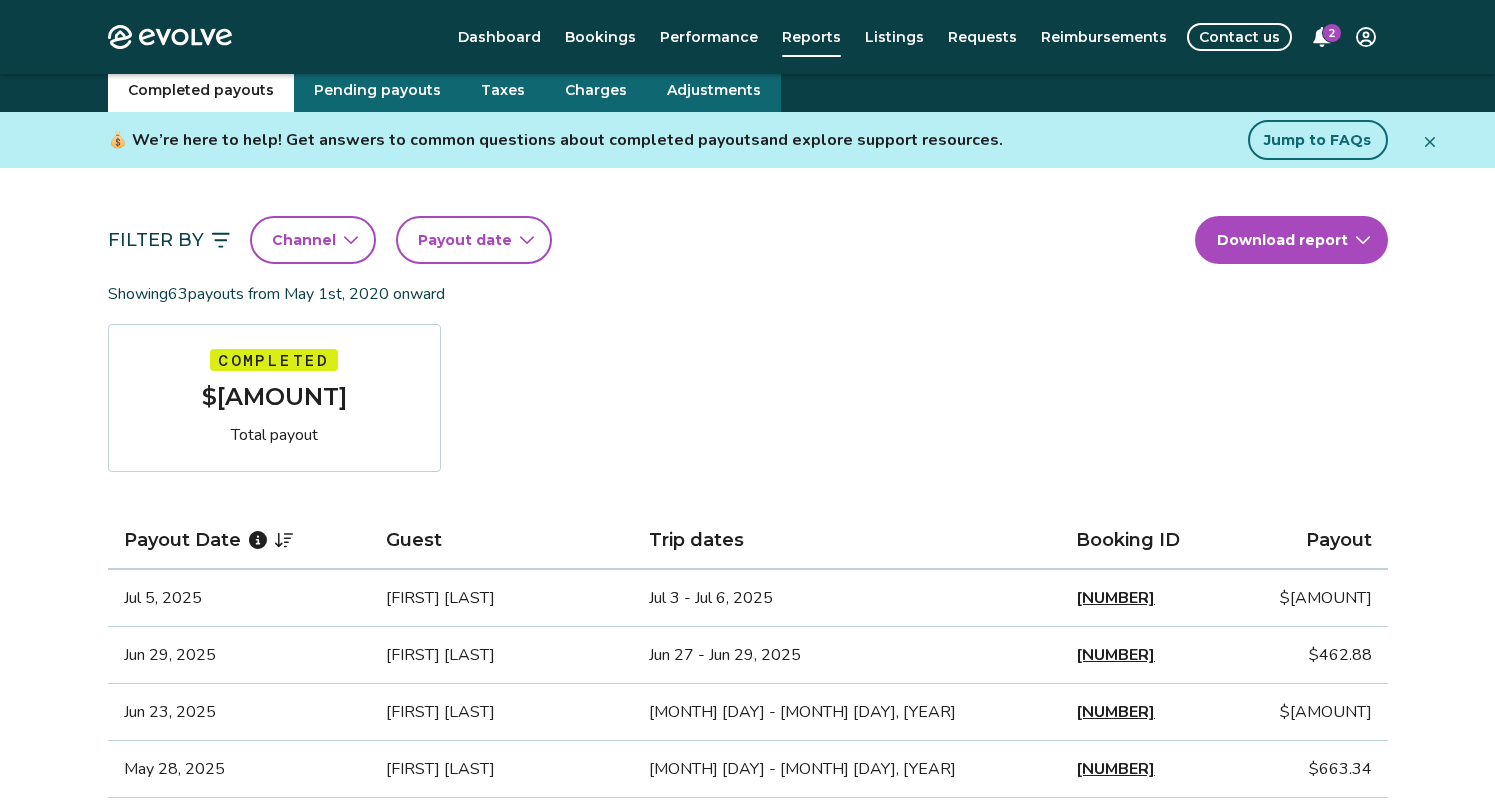 click on "Payout date" at bounding box center (474, 240) 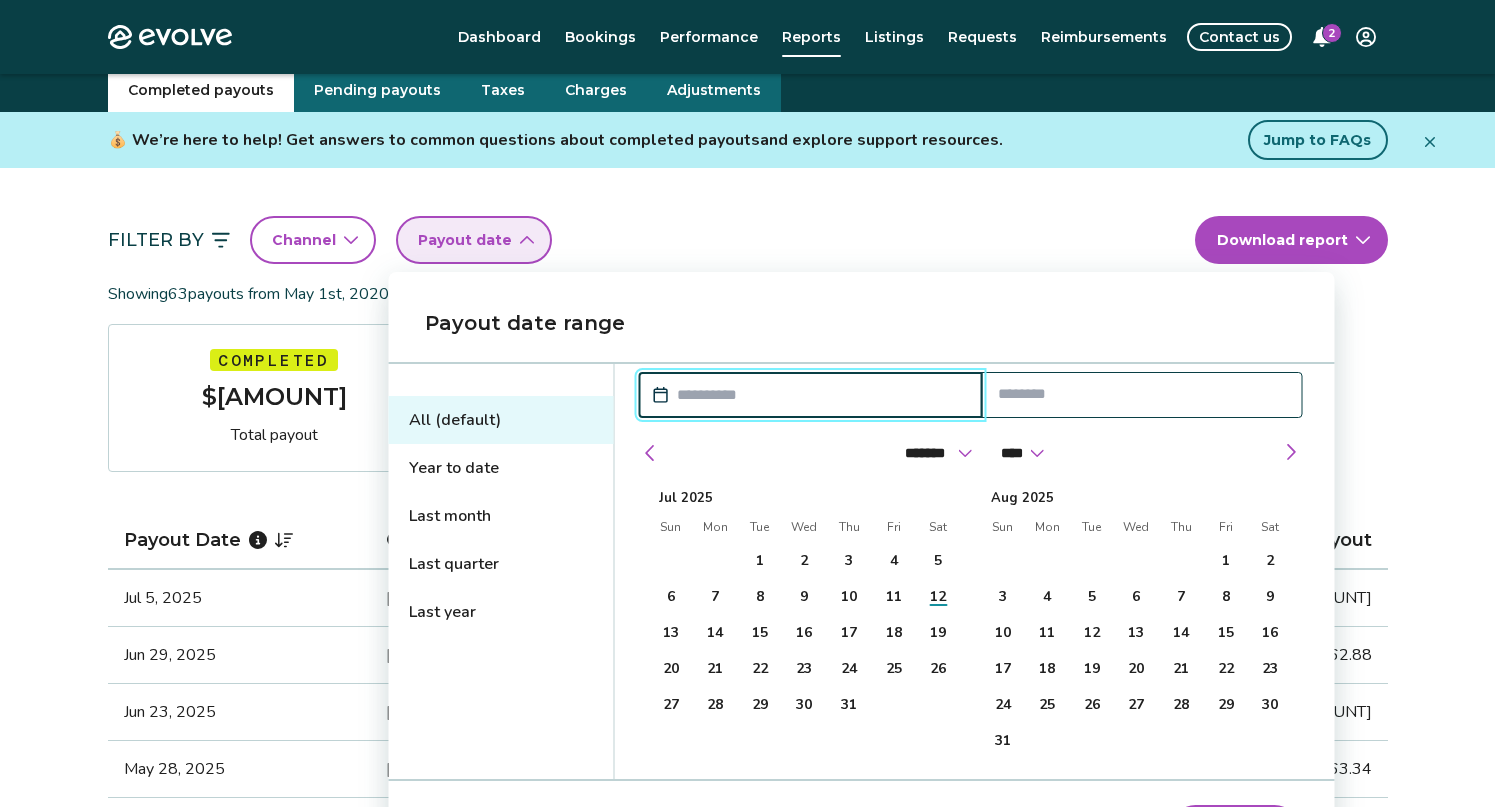 click on "Filter By  Channel Payout date Download   report" at bounding box center [748, 240] 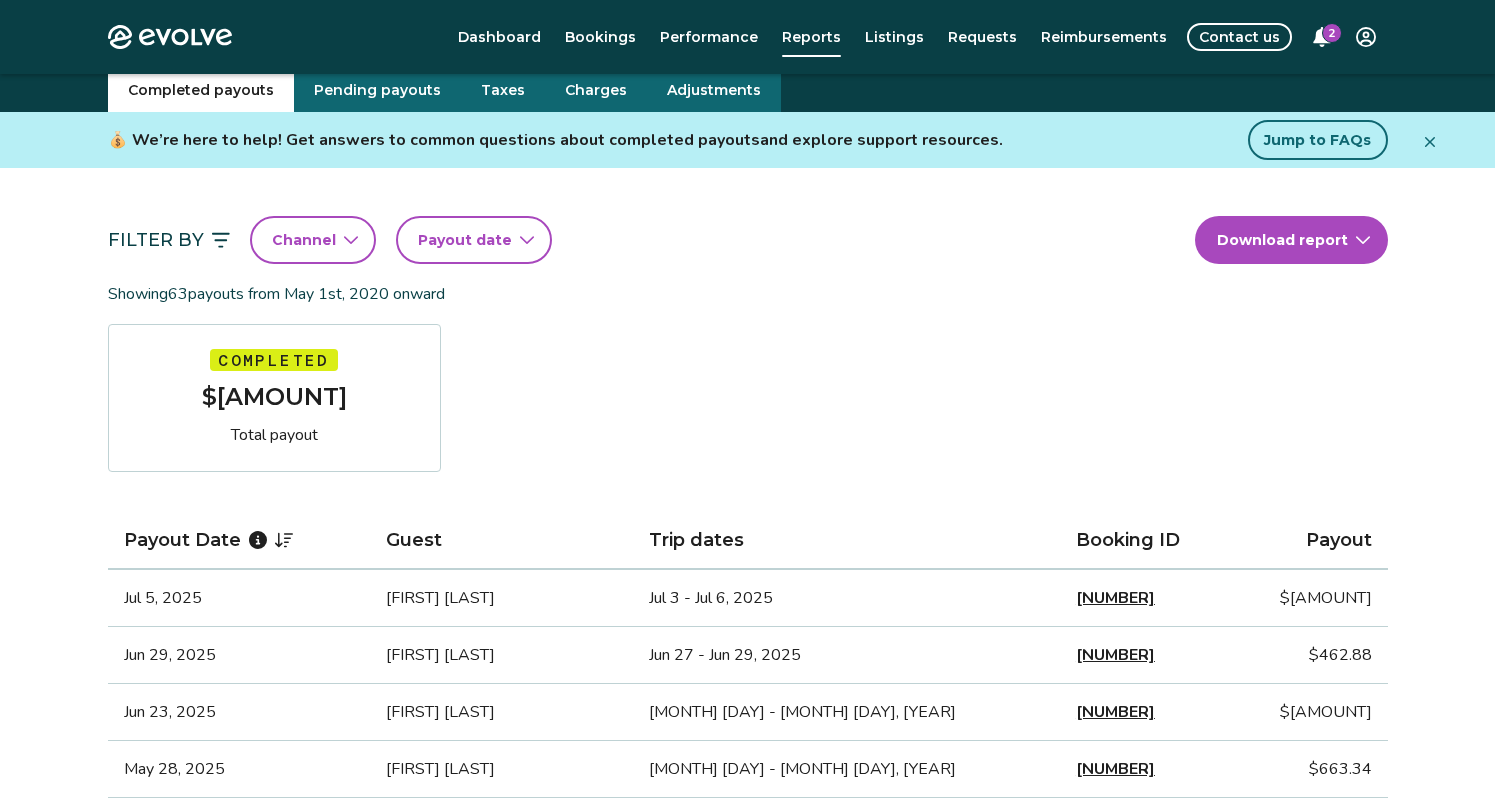 click on "Payout date" at bounding box center (474, 240) 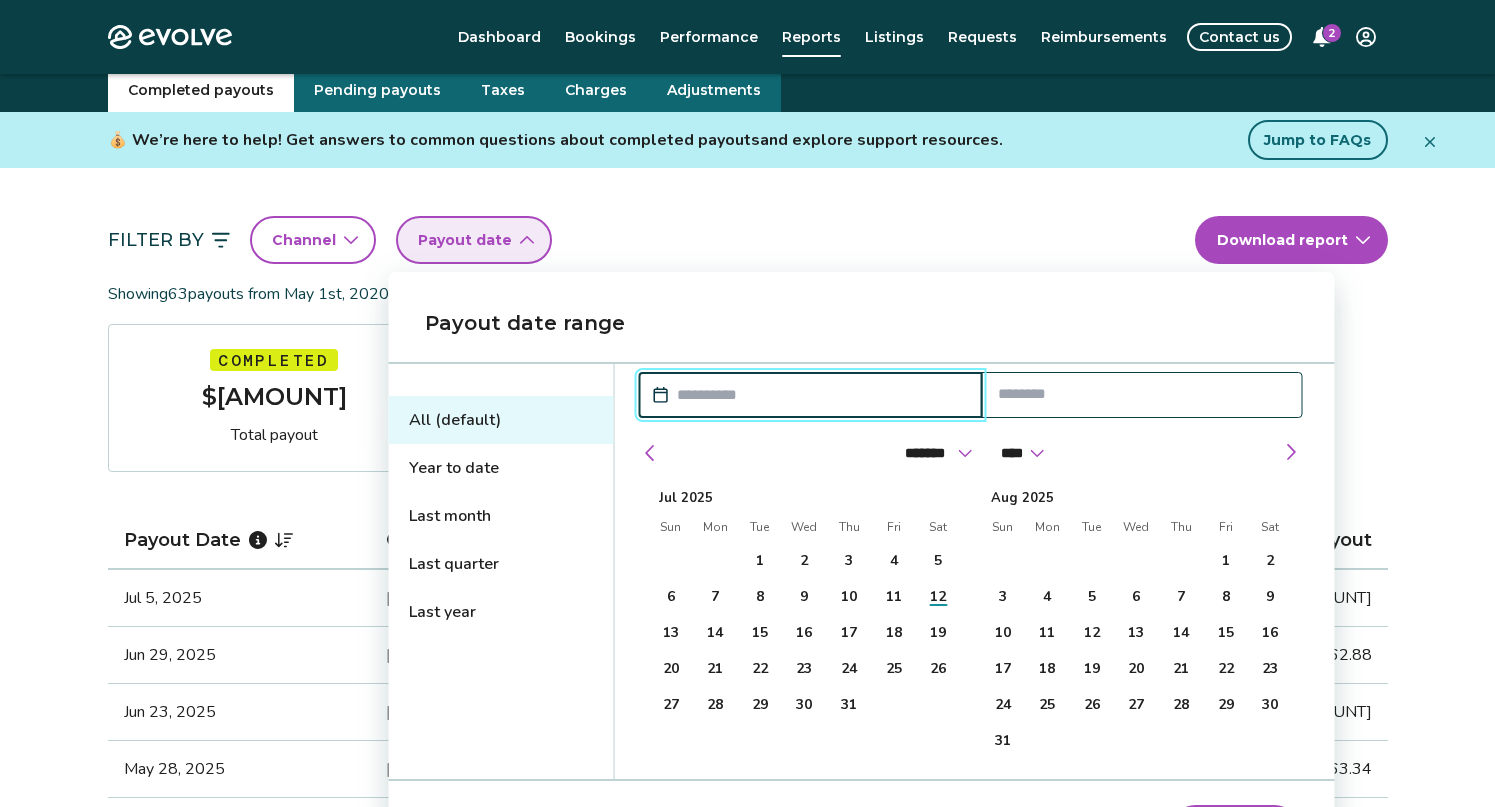 click on "Payout date" at bounding box center [474, 240] 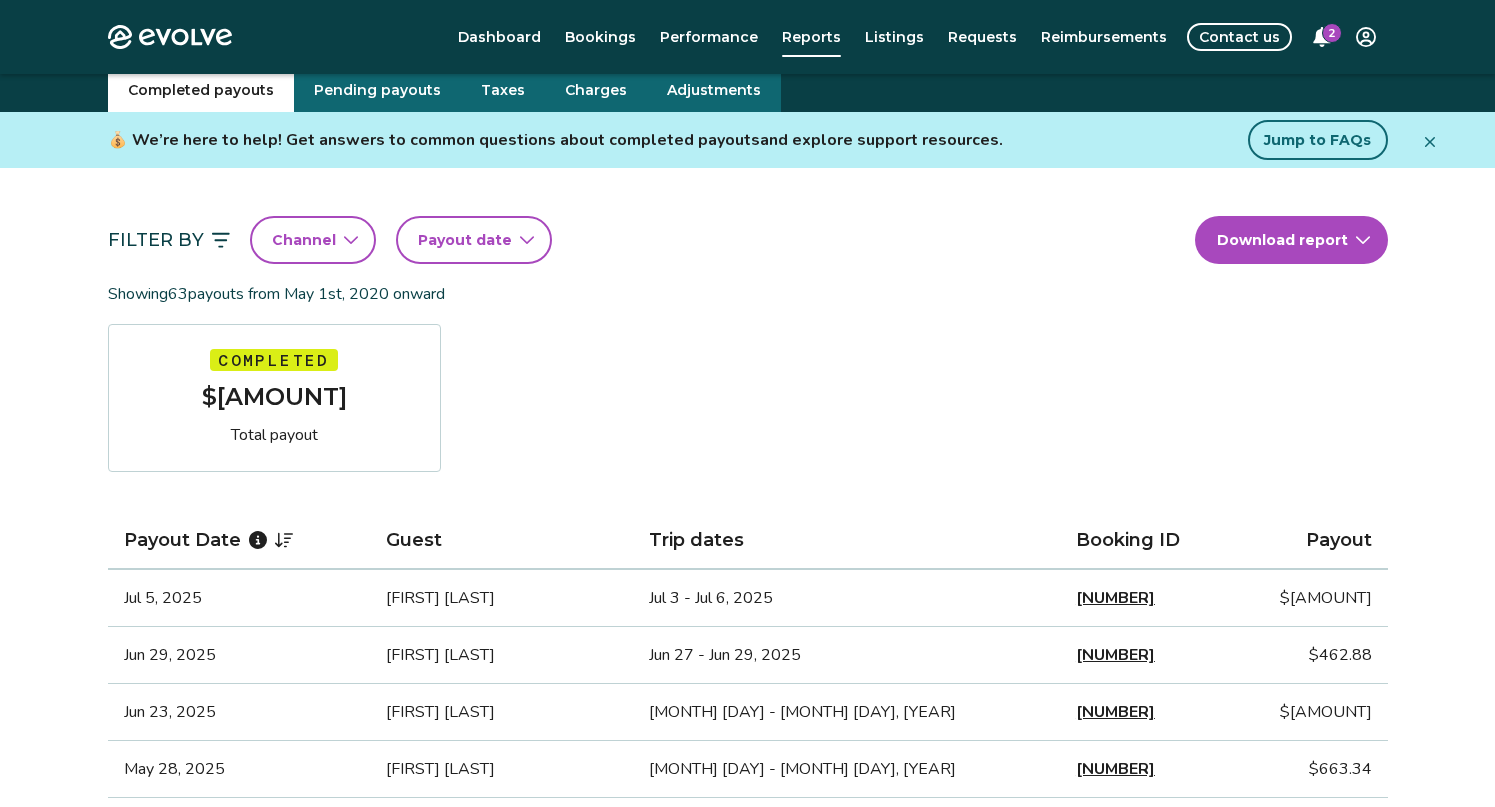 click on "Filter By  Channel Payout date Download   report Showing  63  payouts   from [MONTH] [DAY], [YEAR] onward Completed $[AMOUNT] Total payout Payout Date Guest Trip dates Booking ID Payout [MONTH] [DAY], [YEAR] [FIRST] [LAST] [MONTH] [DAY] - [MONTH] [DAY], [YEAR] [NUMBER] $[AMOUNT] [MONTH] [DAY], [YEAR] [FIRST] [LAST] [MONTH] [DAY] - [MONTH] [DAY], [YEAR] [NUMBER] $[AMOUNT] [MONTH] [DAY], [YEAR] [FIRST] [LAST] [MONTH] [DAY] - [MONTH] [DAY], [YEAR] [NUMBER] $[AMOUNT] [MONTH] [DAY], [YEAR] [FIRST] [LAST] [MONTH] [DAY] - [MONTH] [DAY], [YEAR] [NUMBER] $[AMOUNT] [MONTH] [DAY], [YEAR] [FIRST] [LAST] [MONTH] [DAY] - [MONTH] [DAY], [YEAR] [NUMBER] $[AMOUNT] [MONTH] [DAY], [YEAR] [FIRST] [LAST] [MONTH] [DAY] - [MONTH] [DAY], [YEAR] [NUMBER] $[AMOUNT] [MONTH] [DAY], [YEAR] [FIRST] [LAST] [MONTH] [DAY] - [MONTH] [DAY], [YEAR] [NUMBER] $[AMOUNT] [MONTH] [DAY], [YEAR] [FIRST] [LAST] [MONTH] [DAY] - [MONTH] [DAY], [YEAR] [NUMBER] $[AMOUNT]" at bounding box center (748, 1035) 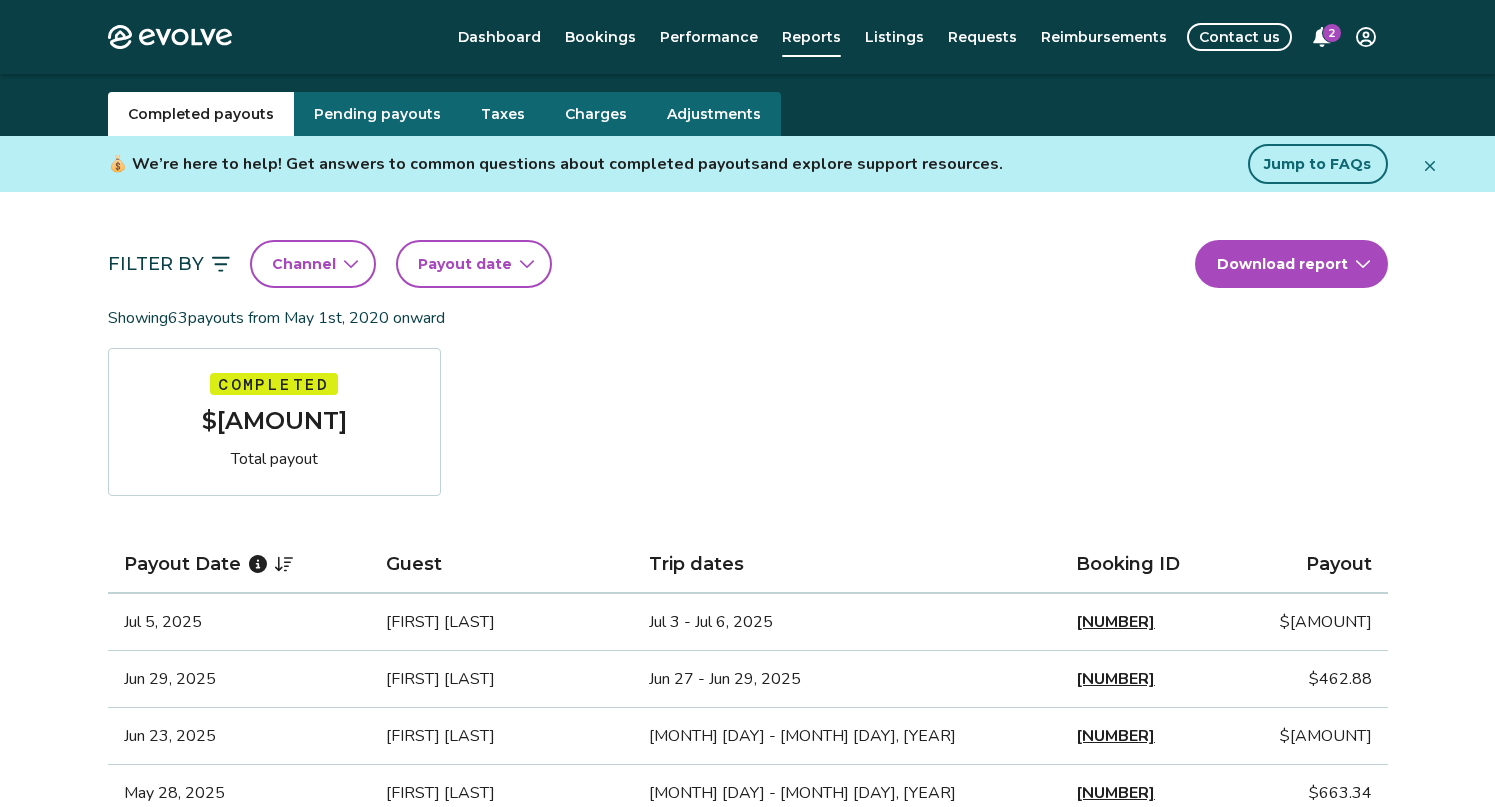 scroll, scrollTop: 56, scrollLeft: 0, axis: vertical 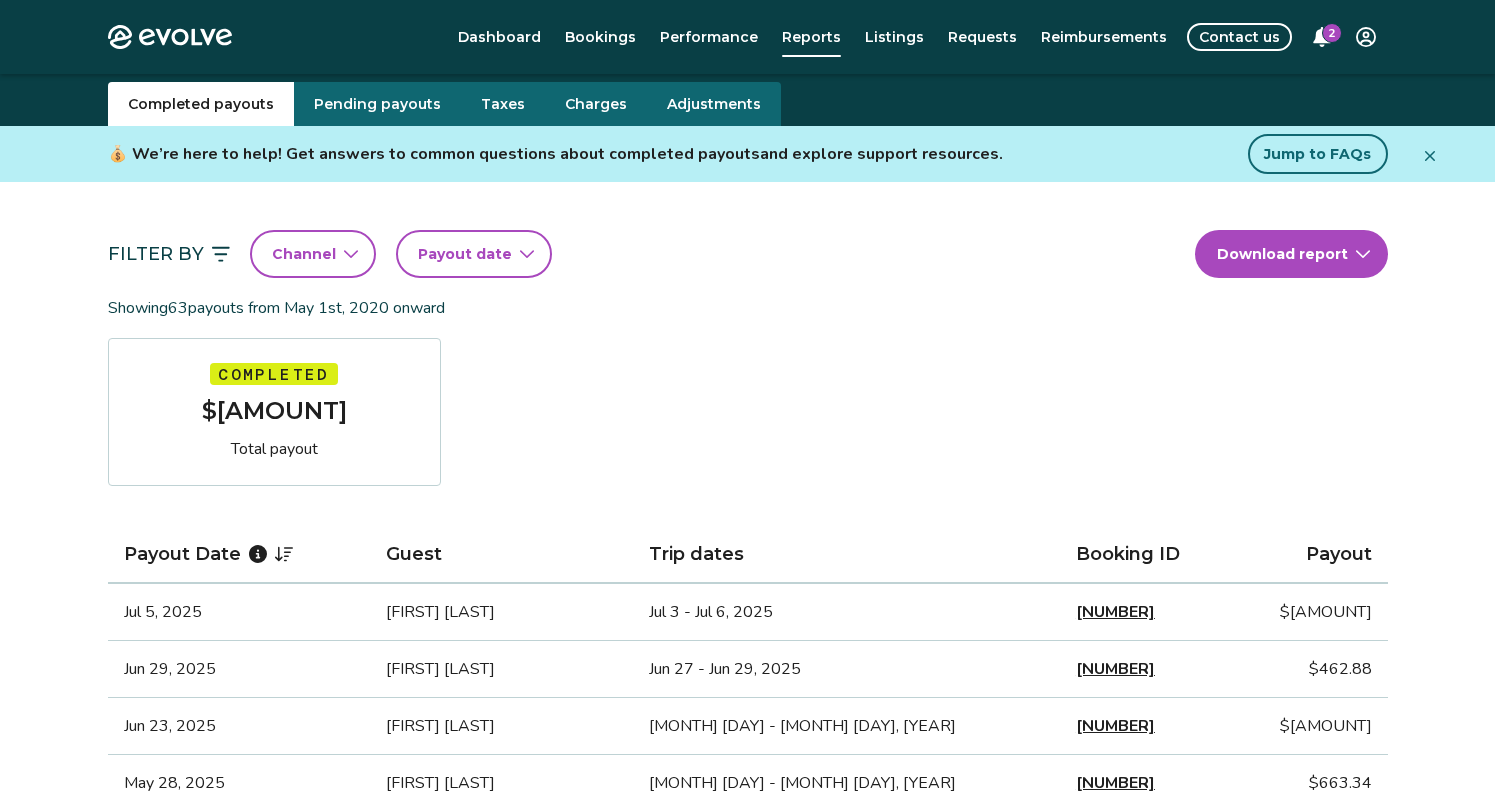 click on "Evolve Dashboard Bookings Performance Reports Listings Requests Reimbursements Contact us 2 Reports Completed payouts Pending payouts Taxes Charges Adjustments 💰 We’re here to help! Get answers to common questions about   completed payouts  and explore support resources. Jump to FAQs Filter By  Channel Payout date Download   report Showing  63  payouts   from [MONTH] [DAY], [YEAR] onward Completed $[AMOUNT] Total payout Payout Date Guest Trip dates Booking ID Payout [MONTH] [DAY], [YEAR] [FIRST] [LAST] [MONTH] [DAY] - [MONTH] [DAY], [YEAR] [NUMBER] $[AMOUNT] [MONTH] [DAY], [YEAR] [FIRST] [LAST] [MONTH] [DAY] - [MONTH] [DAY], [YEAR] [NUMBER] $[AMOUNT] [MONTH] [DAY], [YEAR] [FIRST] [LAST] [MONTH] [DAY] - [MONTH] [DAY], [YEAR] [NUMBER] $[AMOUNT] [MONTH] [DAY], [YEAR] [FIRST] [LAST] [MONTH] [DAY] - [MONTH] [DAY], [YEAR] [NUMBER] $[AMOUNT] [MONTH] [DAY], [YEAR] [FIRST] [LAST] [MONTH] [DAY] - [MONTH] [DAY], [YEAR] [NUMBER] $[AMOUNT] [MONTH] [DAY], [YEAR] [FIRST] [LAST] [MONTH] [DAY] - [MONTH] [DAY], [YEAR] [NUMBER] $[AMOUNT] [MONTH] [DAY], [YEAR] [FIRST] [LAST] [MONTH] [DAY] - [MONTH] [DAY], [YEAR] [NUMBER] $[AMOUNT] [MONTH] [DAY], [YEAR] [FIRST] [LAST] [MONTH] [DAY] - [MONTH] [DAY], [YEAR] [NUMBER] $[AMOUNT] [MONTH] [DAY], [YEAR] [FIRST] [LAST] [MONTH] [DAY] - [MONTH] [DAY], [YEAR] [NUMBER] $[AMOUNT] [MONTH] [DAY], [YEAR] [NUMBER]" at bounding box center (747, 1241) 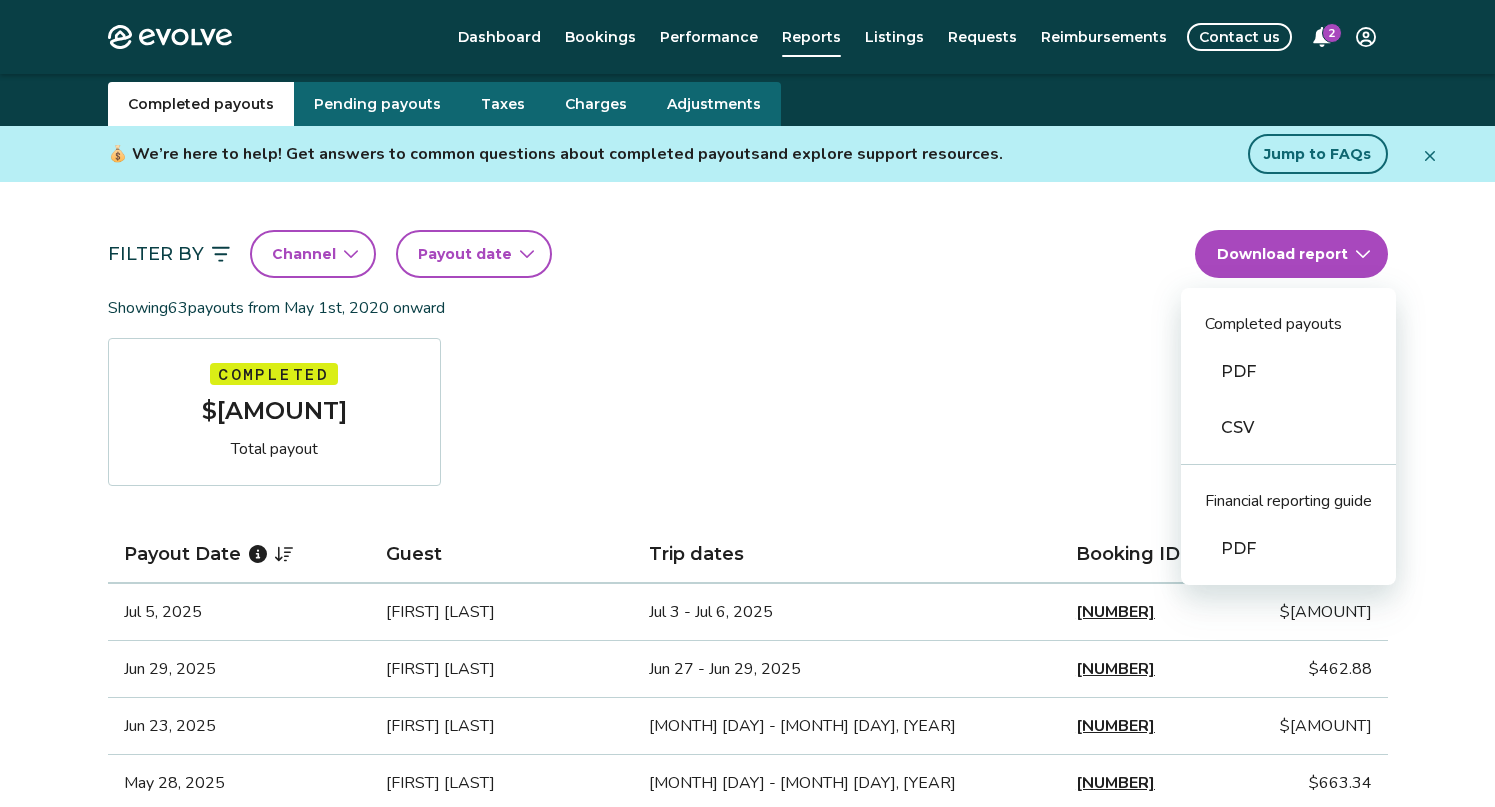 click on "Evolve Dashboard Bookings Performance Reports Listings Requests Reimbursements Contact us 2 Reports Completed payouts Pending payouts Taxes Charges Adjustments 💰 We’re here to help! Get answers to common questions about   completed payouts  and explore support resources. Jump to FAQs Filter By  Channel Payout date Download   report Completed payouts PDF CSV Financial reporting guide PDF Showing  63  payouts   from [MONTH] [DAY], [YEAR] onward Completed $[AMOUNT] Total payout Payout Date Guest Trip dates Booking ID Payout [MONTH] [DAY], [YEAR] [FIRST] [LAST] [MONTH] [DAY] - [MONTH] [DAY], [YEAR] [NUMBER] $[AMOUNT] [MONTH] [DAY], [YEAR] [FIRST] [LAST] [MONTH] - [MONTH] [DAY], [YEAR] [NUMBER] $[AMOUNT] [MONTH] [DAY], [YEAR] [FIRST] [LAST] [MONTH] [DAY] - [MONTH] [DAY], [YEAR] [NUMBER] $[AMOUNT] [MONTH] [DAY], [YEAR] [FIRST] [LAST] [MONTH] [DAY] - [MONTH] [DAY], [YEAR] [NUMBER] $[AMOUNT] [MONTH] [DAY], [YEAR] [FIRST] [LAST] [MONTH] [DAY] - [MONTH] [DAY], [YEAR] [NUMBER] $[AMOUNT] [MONTH] [DAY], [YEAR] [FIRST] [LAST] [MONTH] [DAY] - [MONTH] [DAY], [YEAR] [NUMBER] $[AMOUNT] [MONTH] [DAY], [YEAR] [FIRST] [LAST] [MONTH] [DAY] - [MONTH] [DAY], [YEAR] [NUMBER] $[AMOUNT] [MONTH] [DAY], [YEAR] [FIRST] [LAST] [MONTH] [DAY] - [MONTH] [DAY], [YEAR] [NUMBER] $[AMOUNT]" at bounding box center (747, 1241) 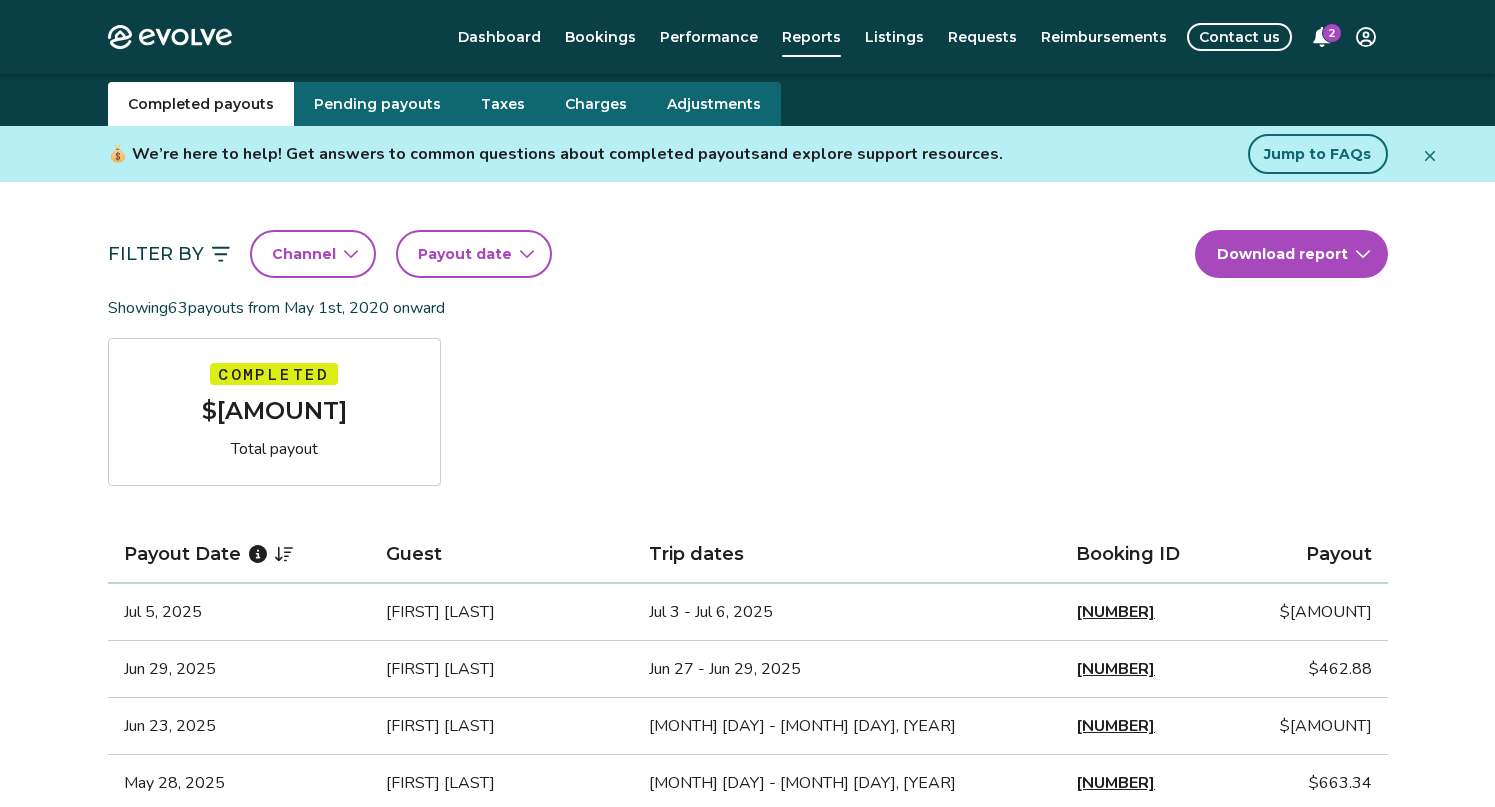 click on "Evolve Dashboard Bookings Performance Reports Listings Requests Reimbursements Contact us 2 Reports Completed payouts Pending payouts Taxes Charges Adjustments 💰 We’re here to help! Get answers to common questions about   completed payouts  and explore support resources. Jump to FAQs Filter By  Channel Payout date Download   report Showing  63  payouts   from [MONTH] [DAY], [YEAR] onward Completed $[AMOUNT] Total payout Payout Date Guest Trip dates Booking ID Payout [MONTH] [DAY], [YEAR] [FIRST] [LAST] [MONTH] [DAY] - [MONTH] [DAY], [YEAR] [NUMBER] $[AMOUNT] [MONTH] [DAY], [YEAR] [FIRST] [LAST] [MONTH] [DAY] - [MONTH] [DAY], [YEAR] [NUMBER] $[AMOUNT] [MONTH] [DAY], [YEAR] [FIRST] [LAST] [MONTH] [DAY] - [MONTH] [DAY], [YEAR] [NUMBER] $[AMOUNT] [MONTH] [DAY], [YEAR] [FIRST] [LAST] [MONTH] [DAY] - [MONTH] [DAY], [YEAR] [NUMBER] $[AMOUNT] [MONTH] [DAY], [YEAR] [FIRST] [LAST] [MONTH] [DAY] - [MONTH] [DAY], [YEAR] [NUMBER] $[AMOUNT] [MONTH] [DAY], [YEAR] [FIRST] [LAST] [MONTH] [DAY] - [MONTH] [DAY], [YEAR] [NUMBER] $[AMOUNT] [MONTH] [DAY], [YEAR] [FIRST] [LAST] [MONTH] [DAY] - [MONTH] [DAY], [YEAR] [NUMBER] $[AMOUNT] [MONTH] [DAY], [YEAR] [FIRST] [LAST] [MONTH] [DAY] - [MONTH] [DAY], [YEAR] [NUMBER] $[AMOUNT] [MONTH] [DAY], [YEAR] [FIRST] [LAST] [MONTH] [DAY] - [MONTH] [DAY], [YEAR] [NUMBER] $[AMOUNT] [MONTH] [DAY], [YEAR] [NUMBER]" at bounding box center [747, 1241] 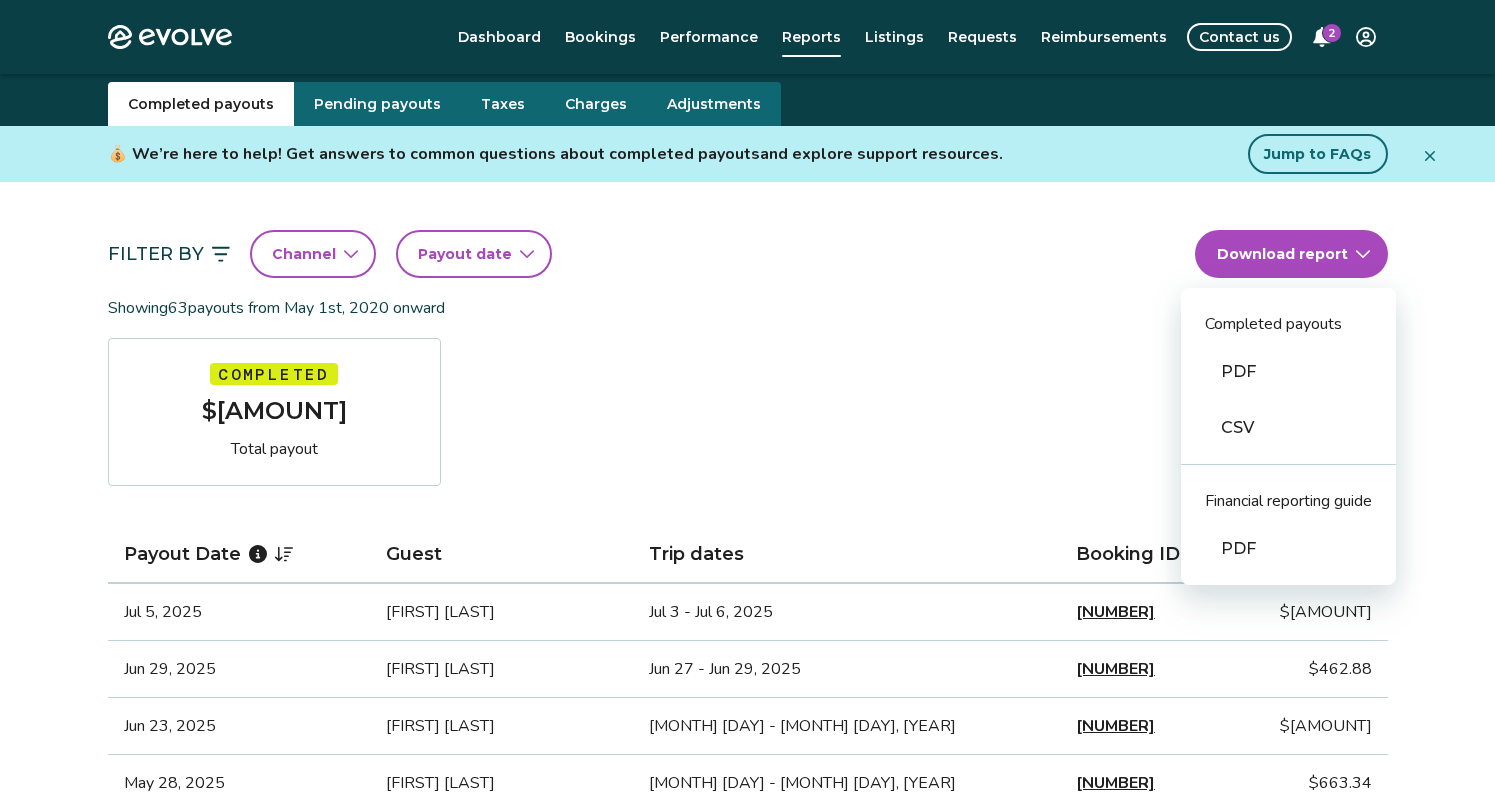 click on "PDF" at bounding box center (1288, 549) 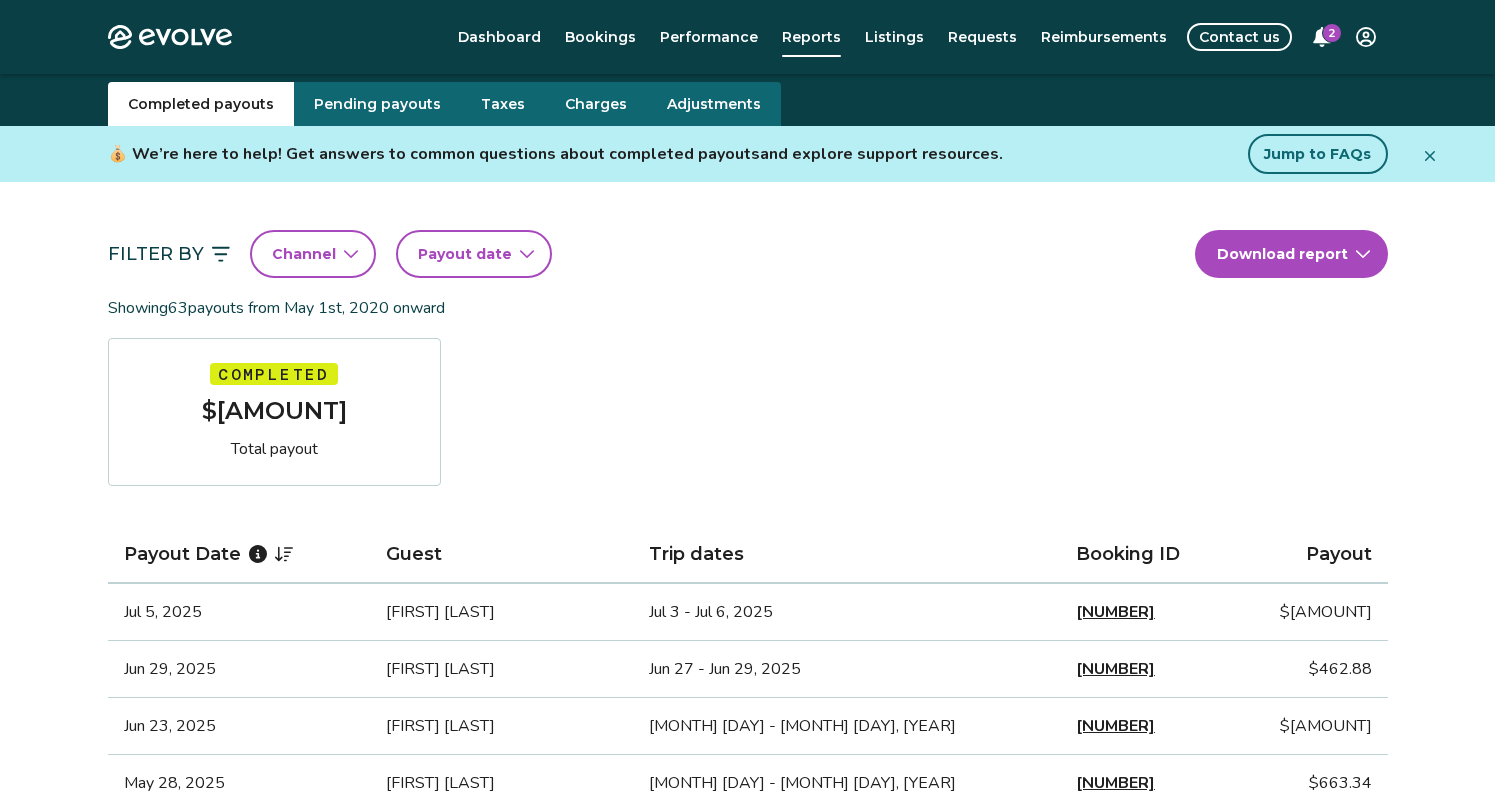 click on "Channel" at bounding box center (313, 254) 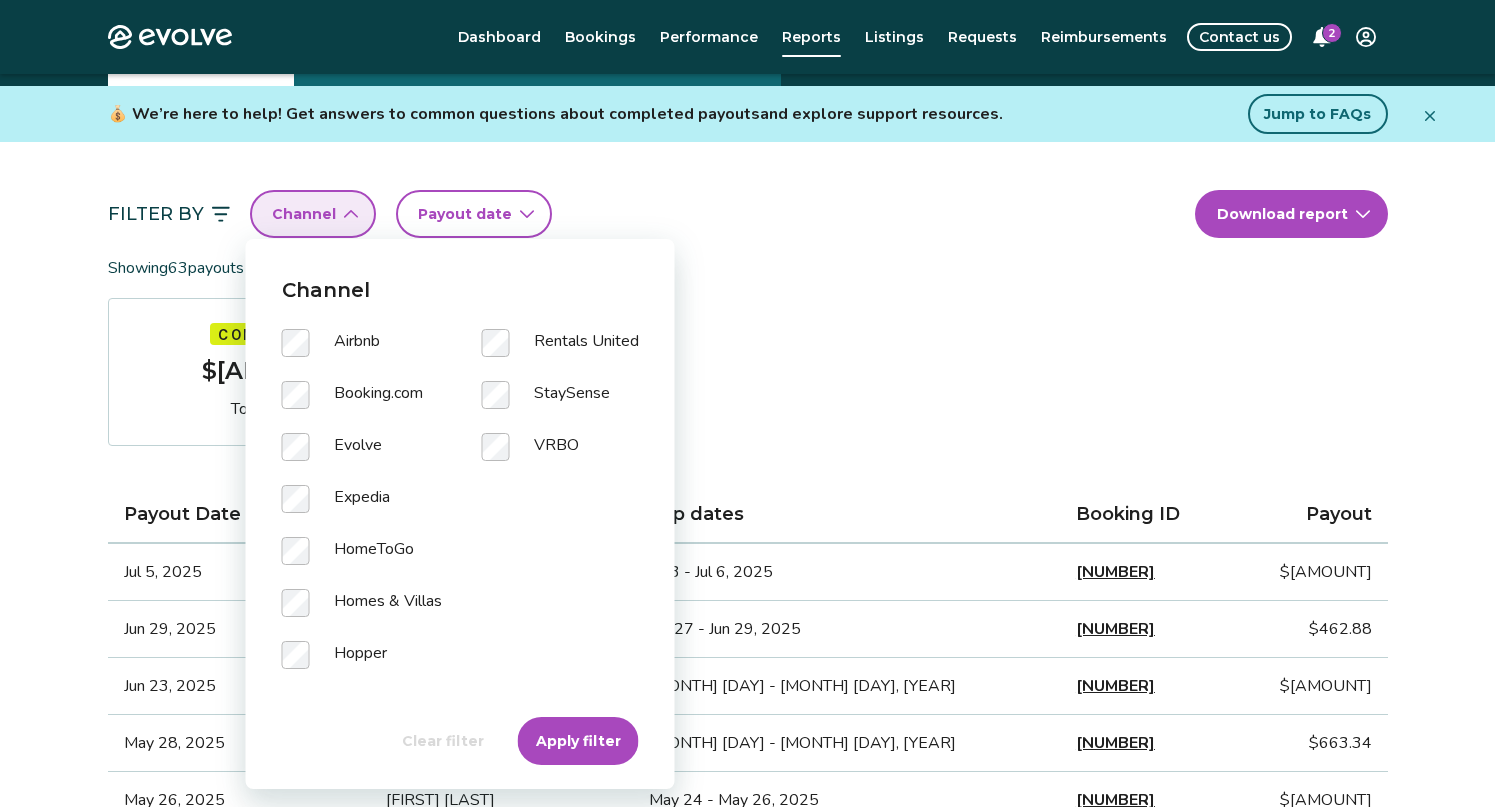 scroll, scrollTop: 92, scrollLeft: 0, axis: vertical 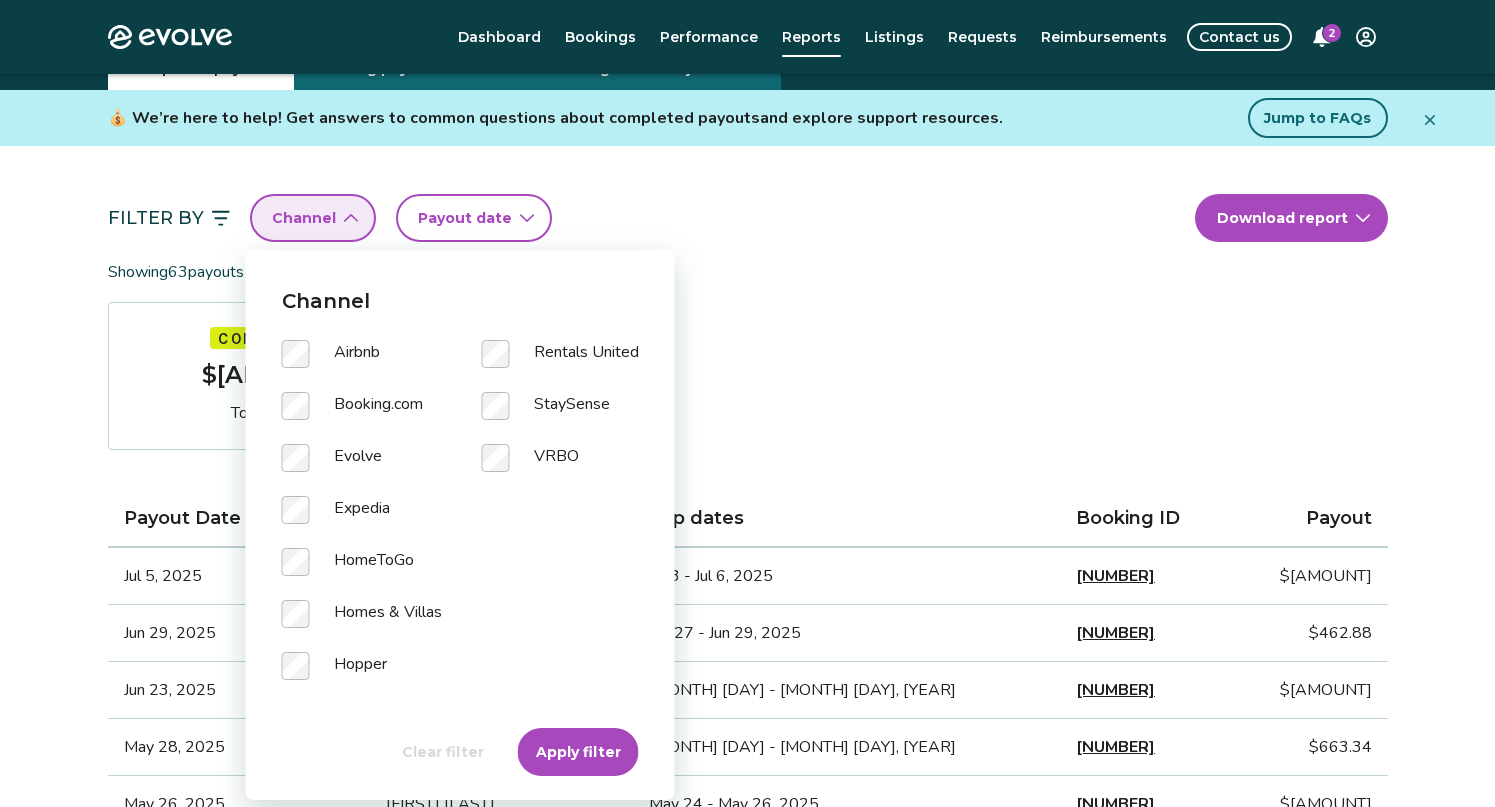 click 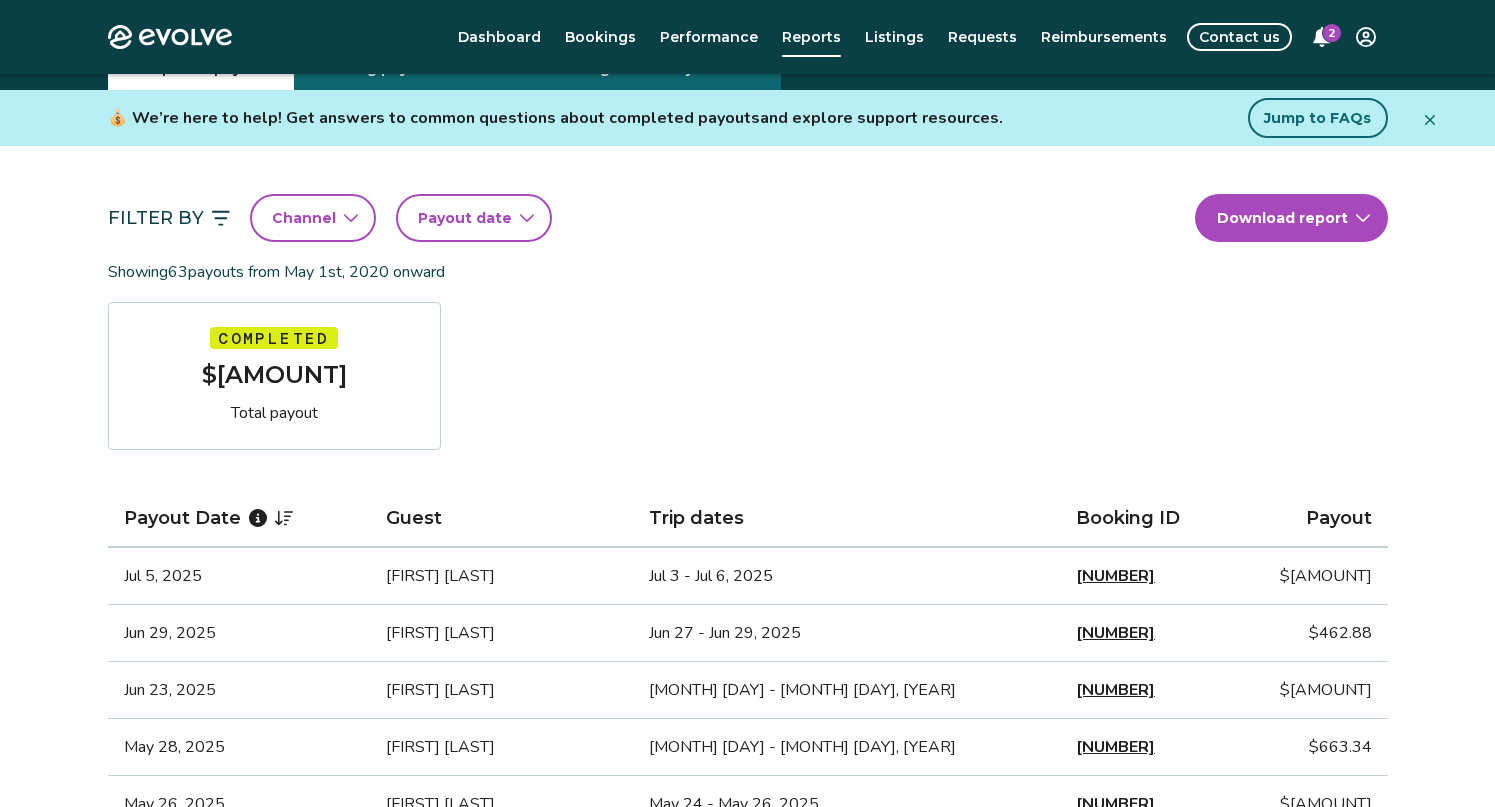 click on "Payout date" at bounding box center (465, 218) 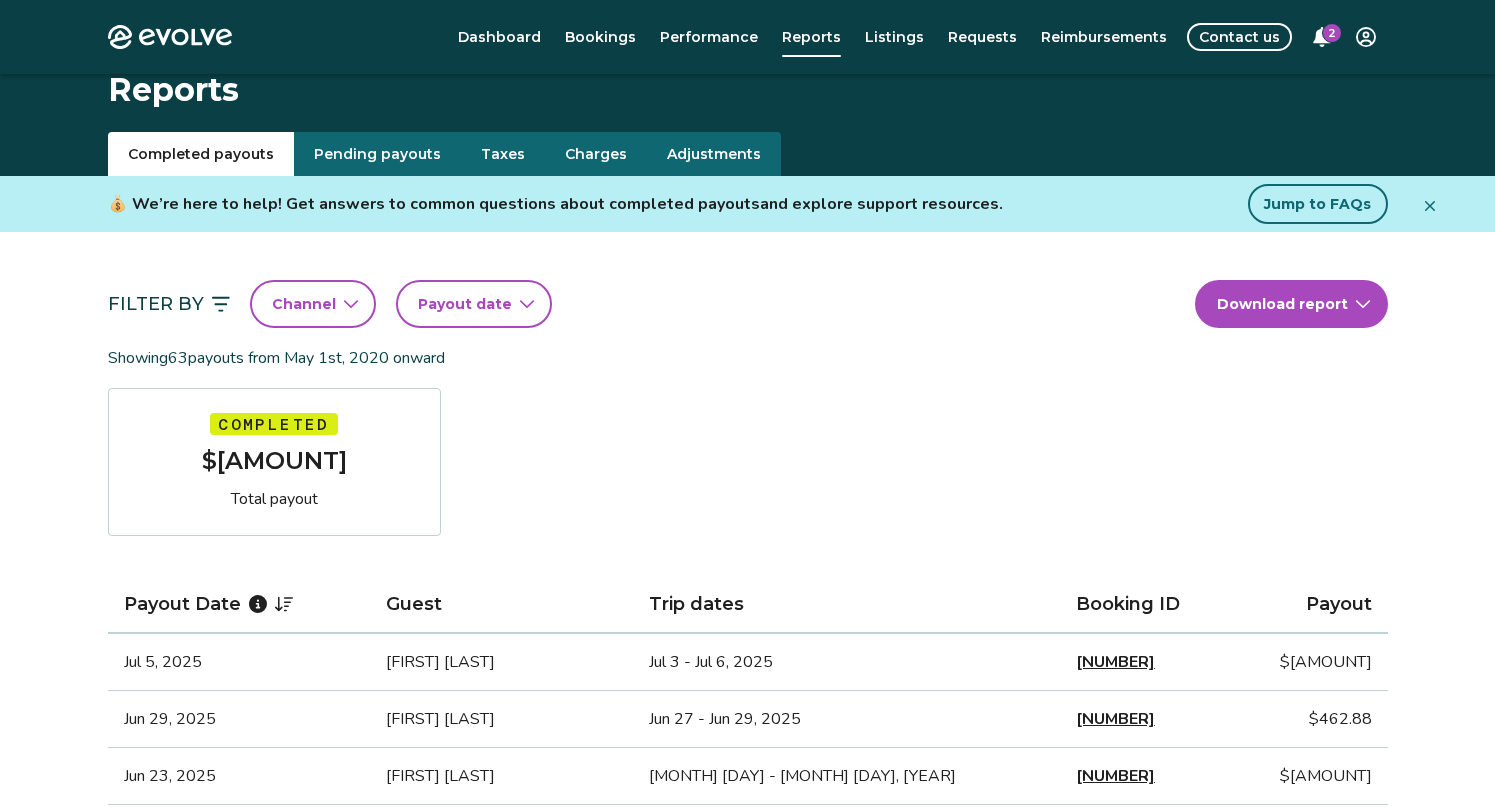scroll, scrollTop: 0, scrollLeft: 0, axis: both 